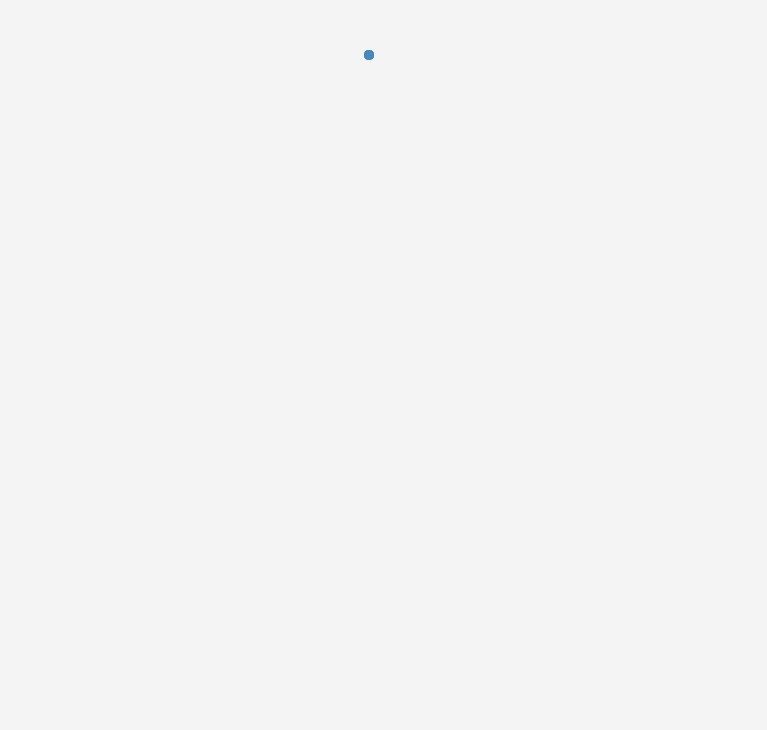 scroll, scrollTop: 0, scrollLeft: 0, axis: both 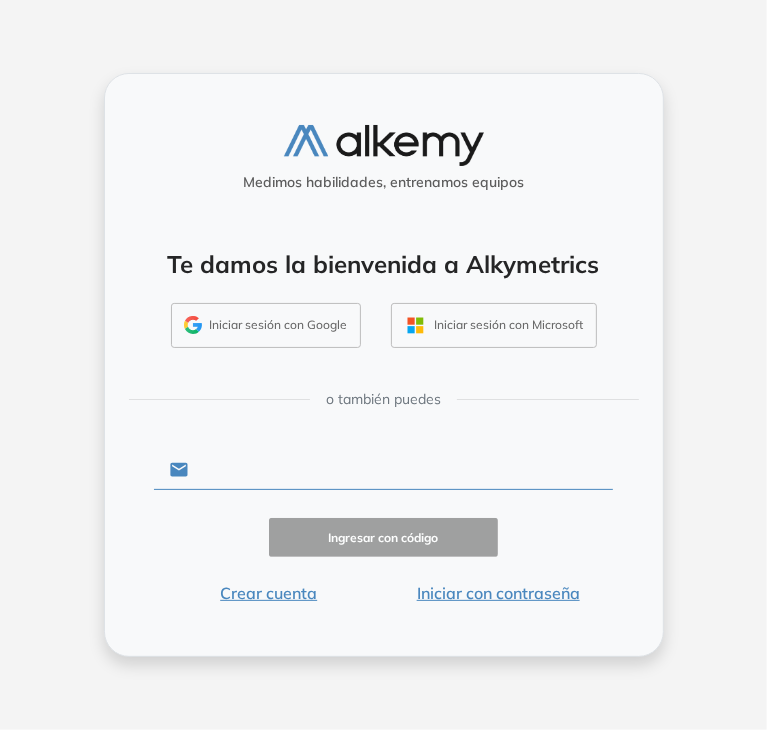 click at bounding box center (400, 470) 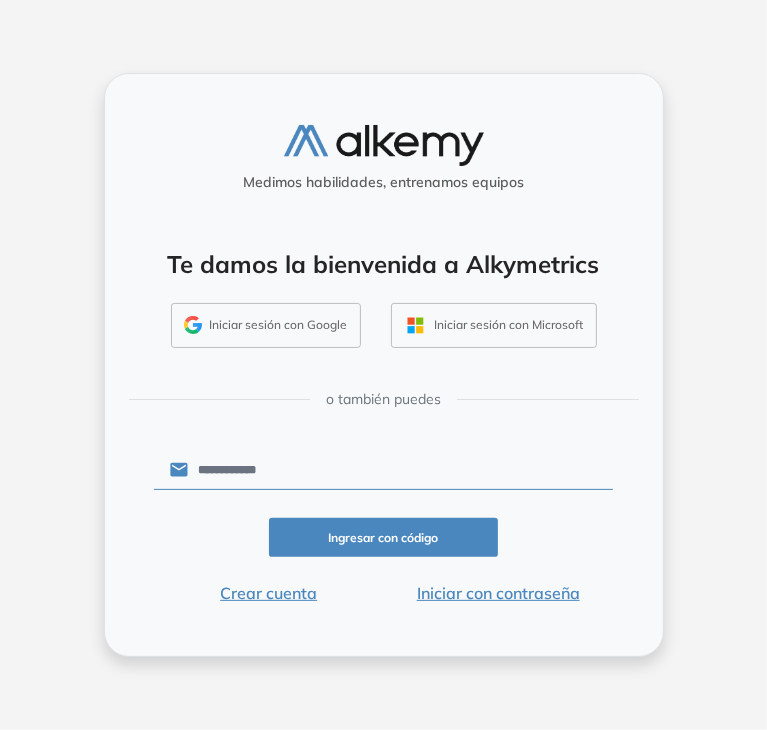 click on "Ingresar con código" at bounding box center [384, 537] 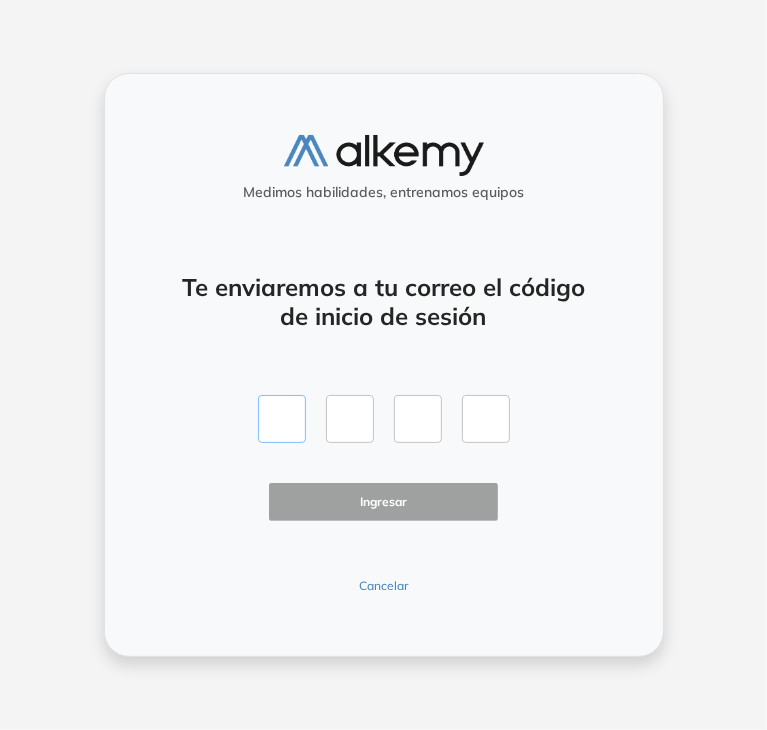click at bounding box center (282, 419) 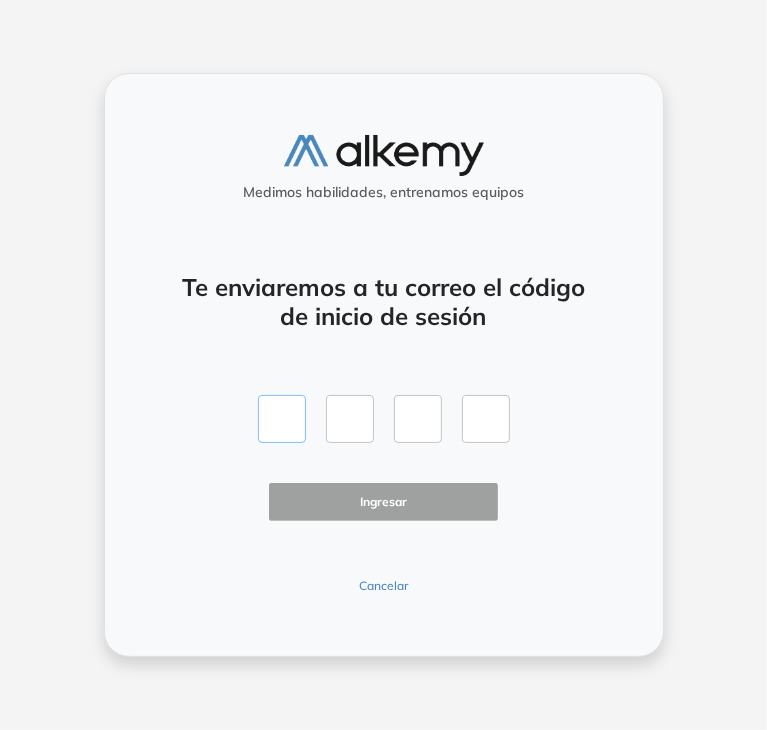 type on "*" 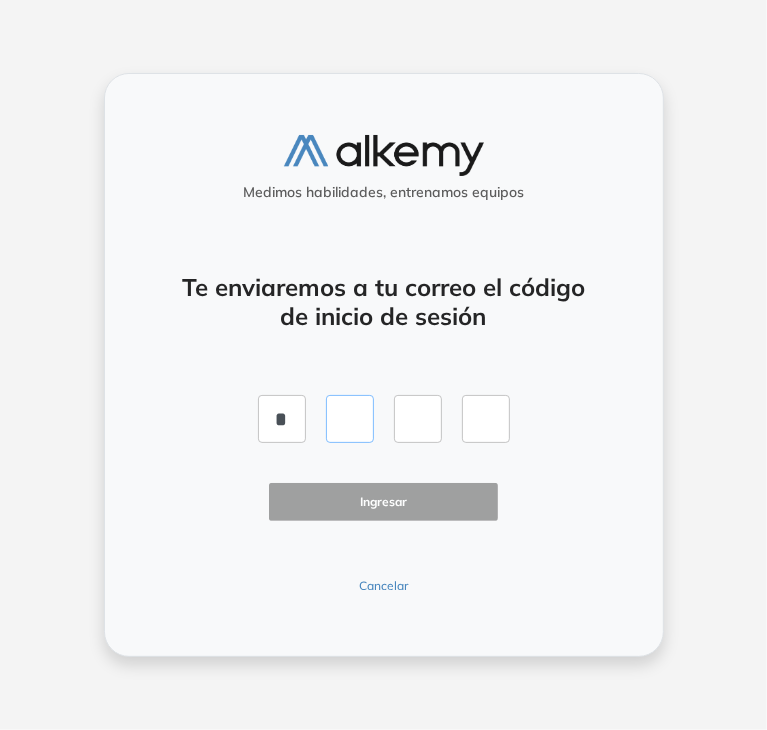 type on "*" 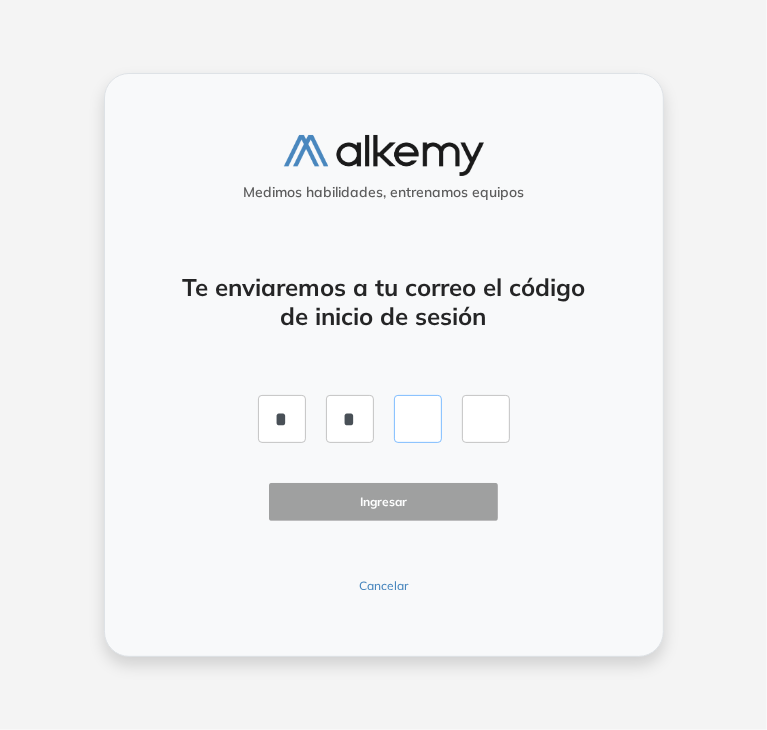 type on "*" 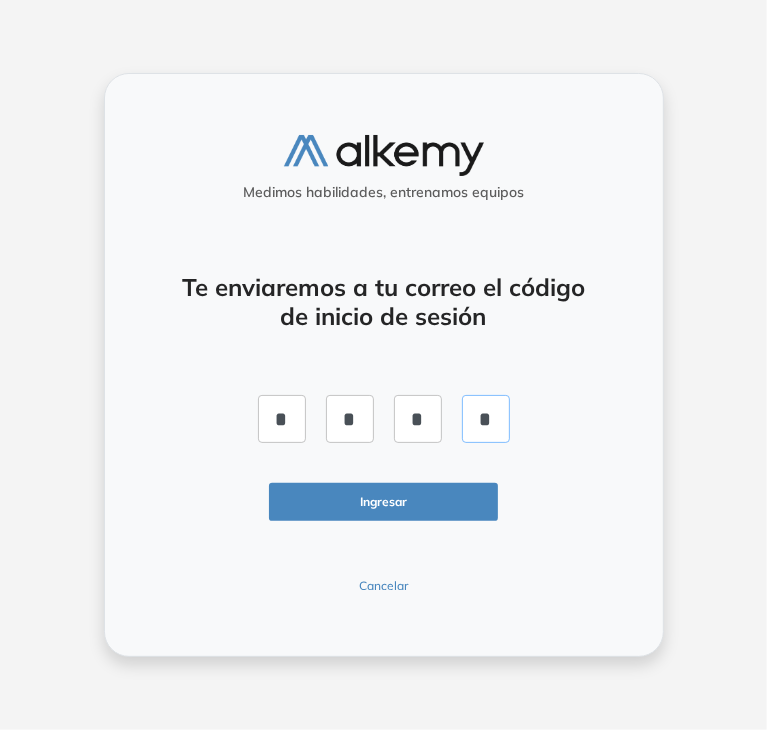 type on "*" 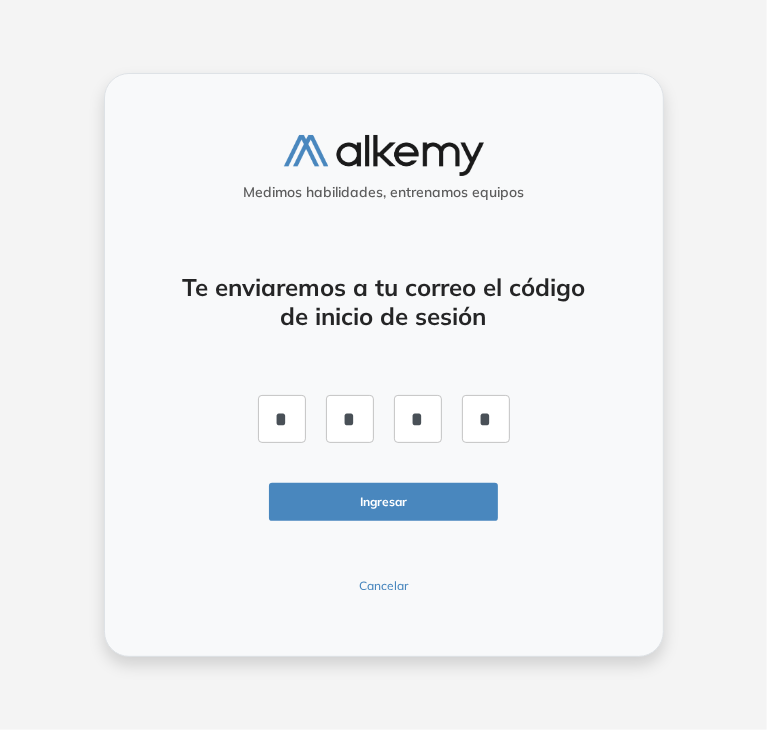 click on "Ingresar" at bounding box center [384, 502] 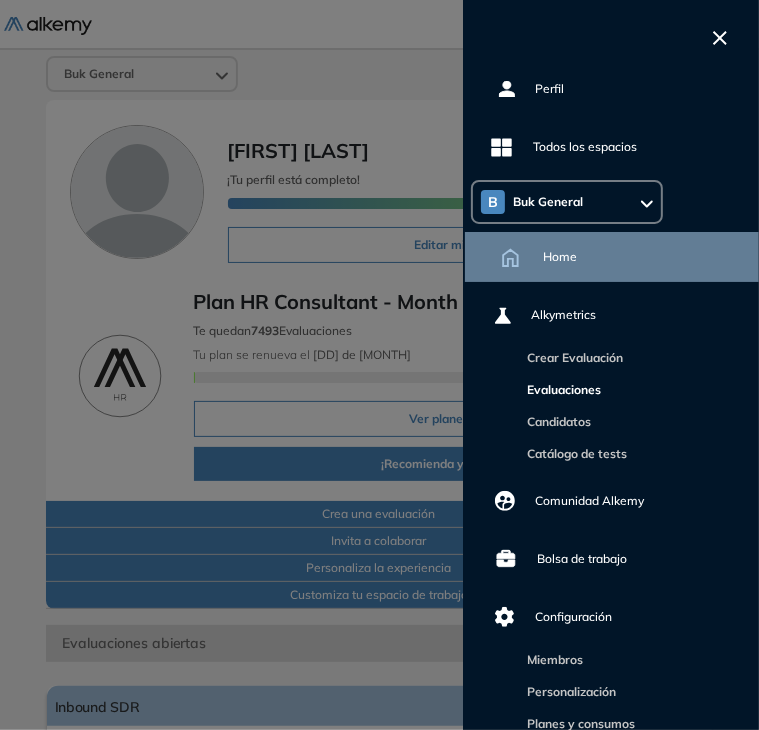 click on "Evaluaciones" at bounding box center (560, 389) 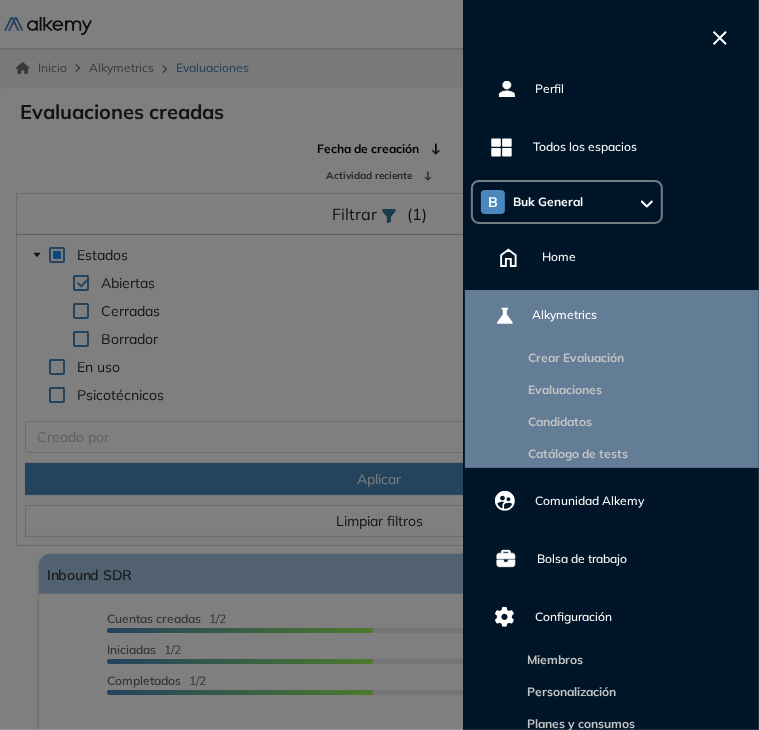 click at bounding box center (720, 36) 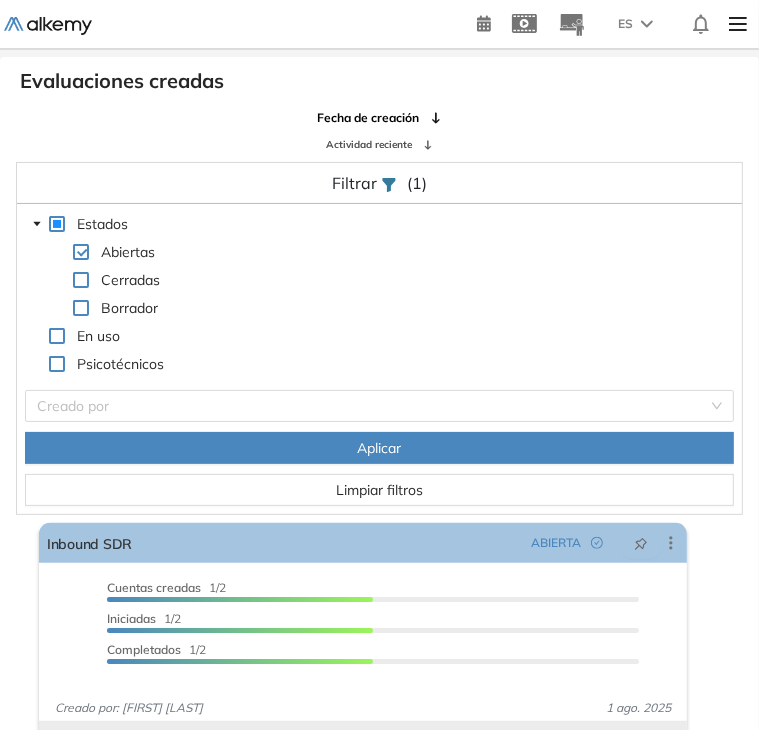 scroll, scrollTop: 48, scrollLeft: 0, axis: vertical 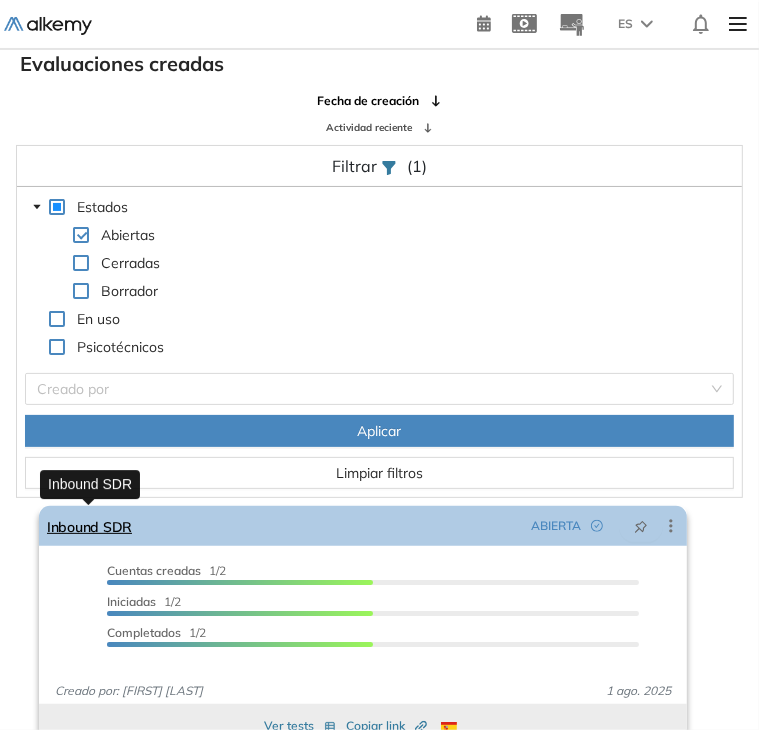 click on "Inbound SDR" at bounding box center [89, 526] 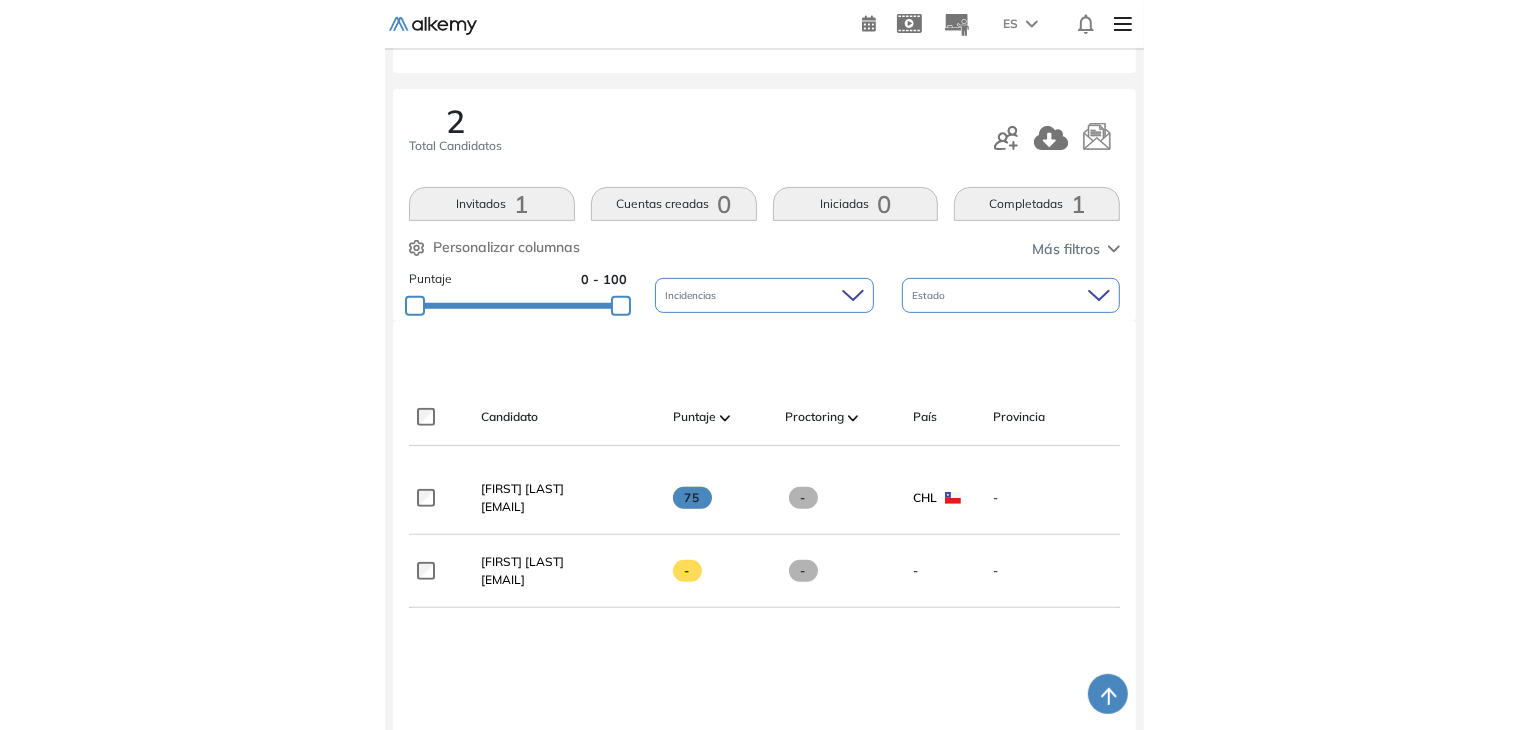scroll, scrollTop: 300, scrollLeft: 0, axis: vertical 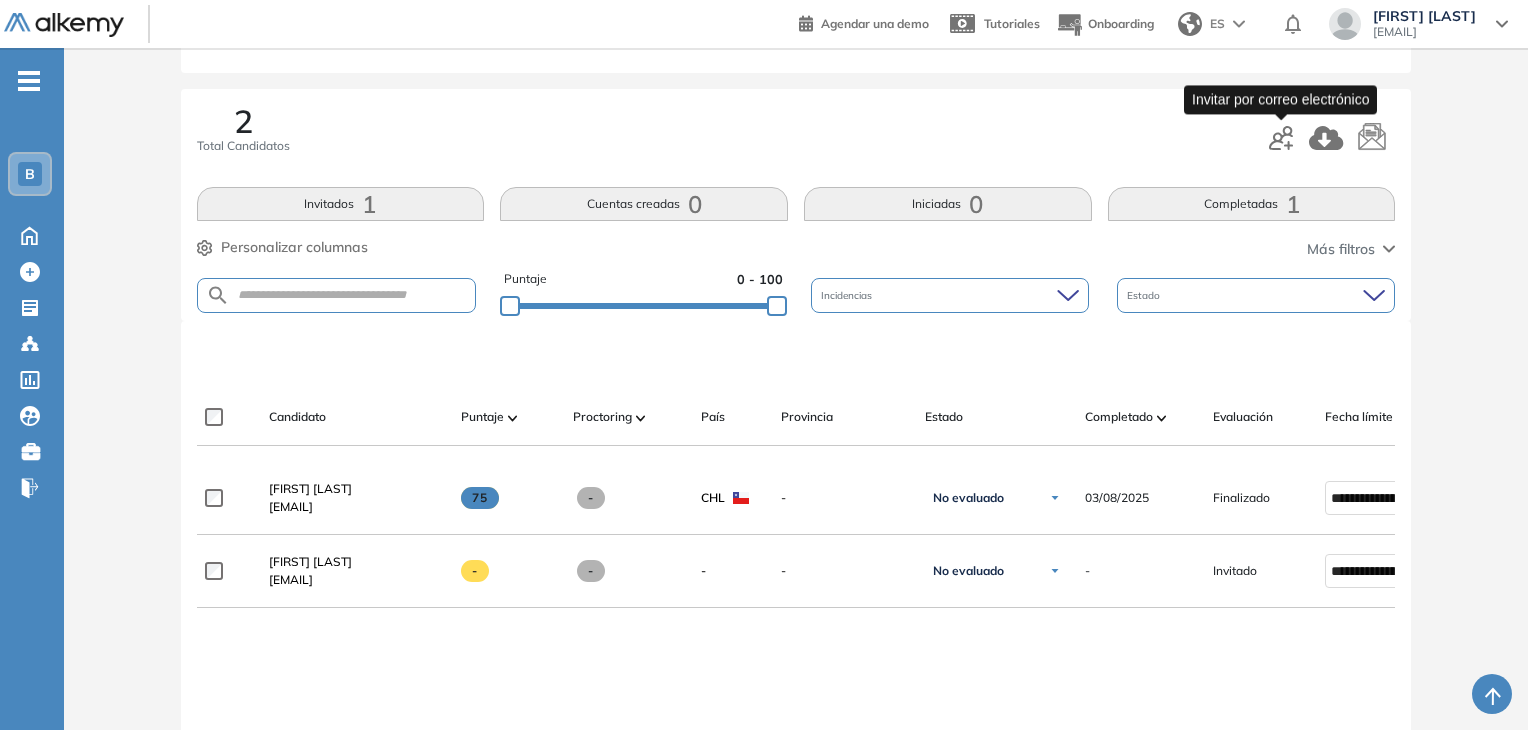 click 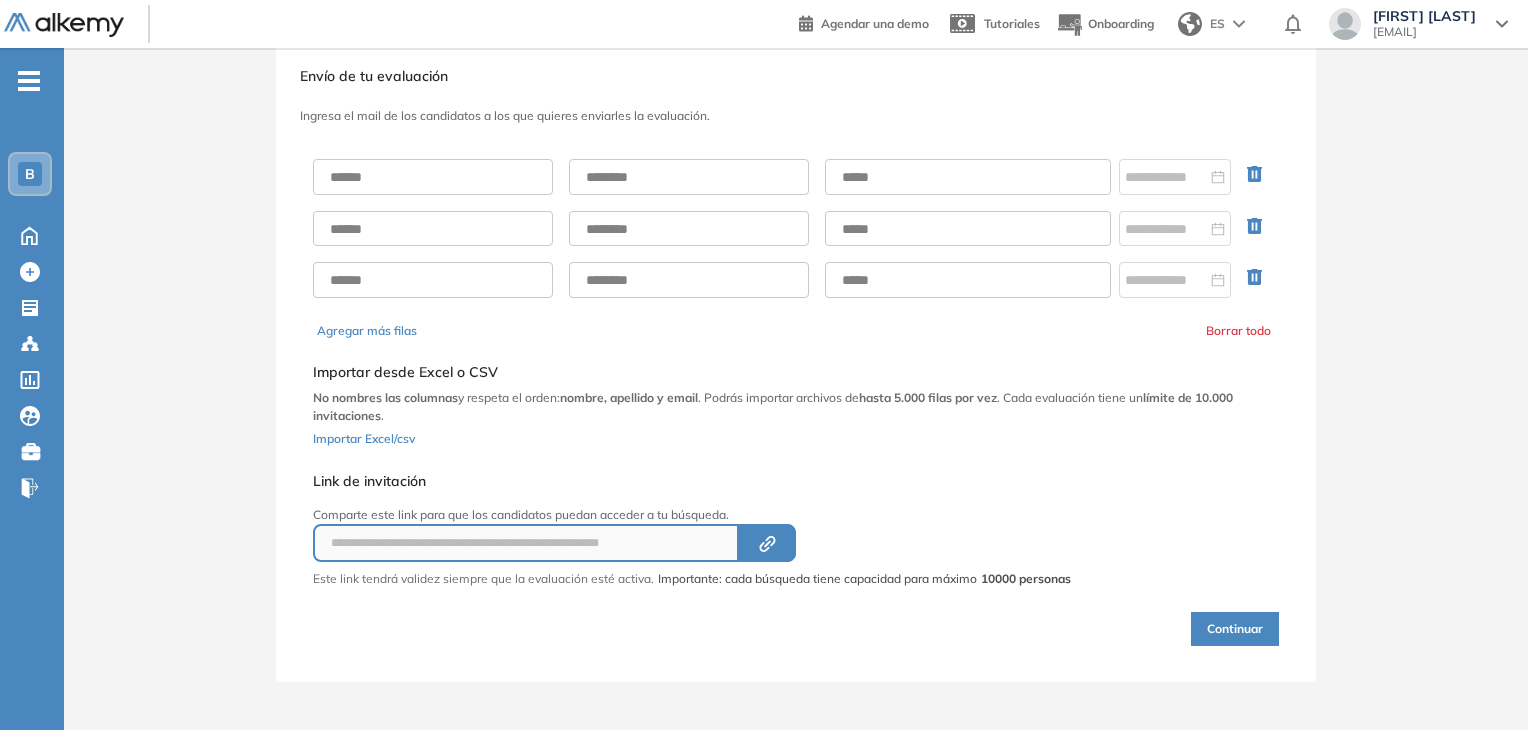 scroll, scrollTop: 42, scrollLeft: 0, axis: vertical 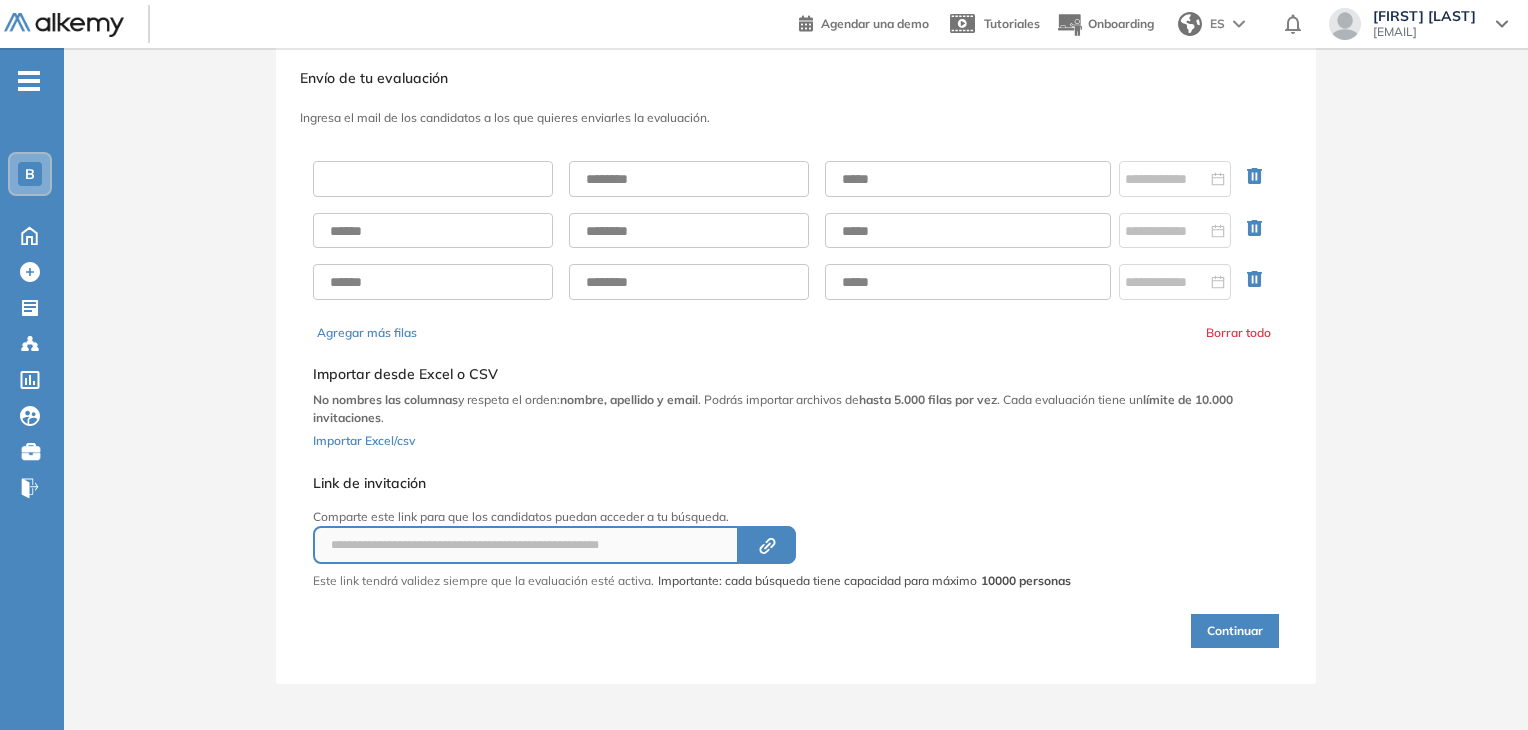 click at bounding box center (433, 179) 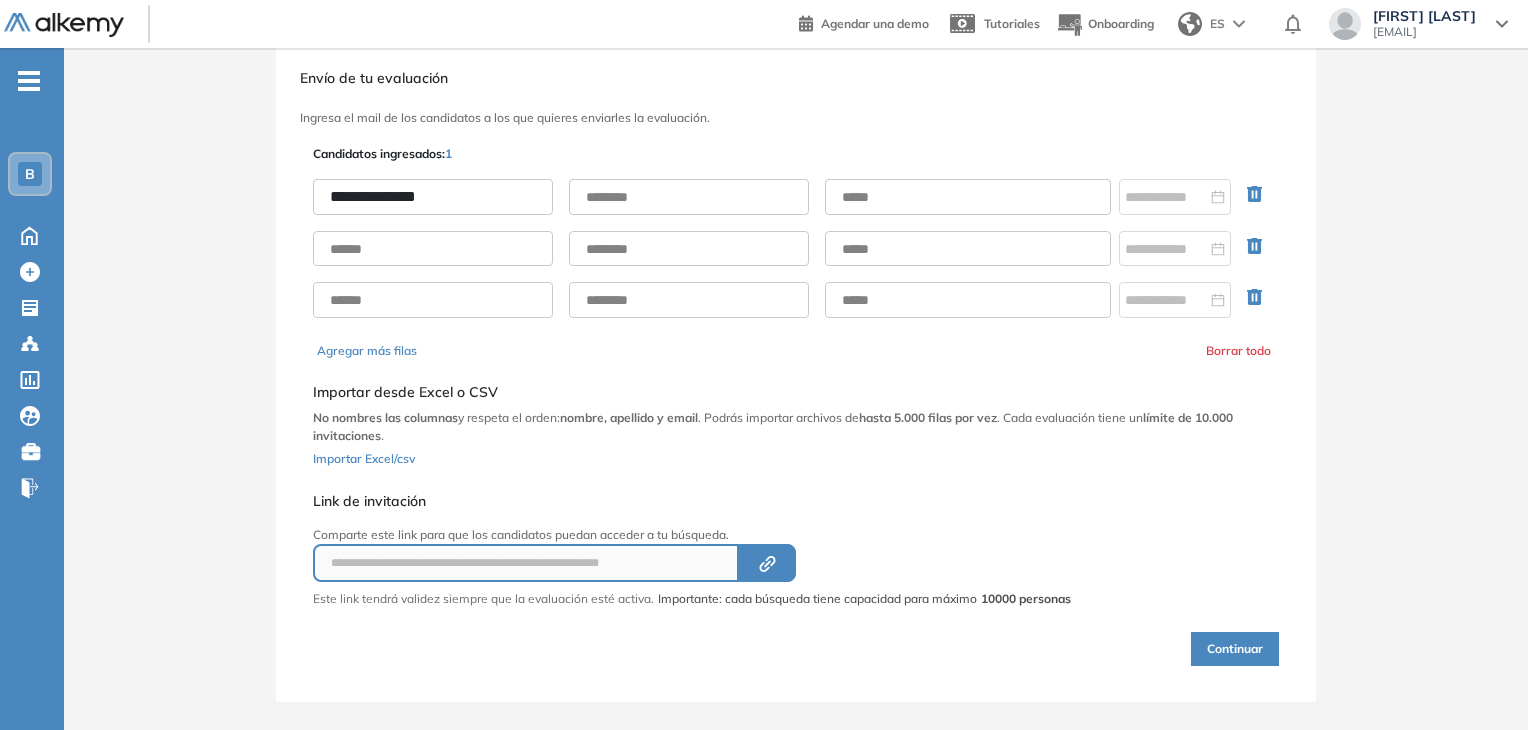 type on "**********" 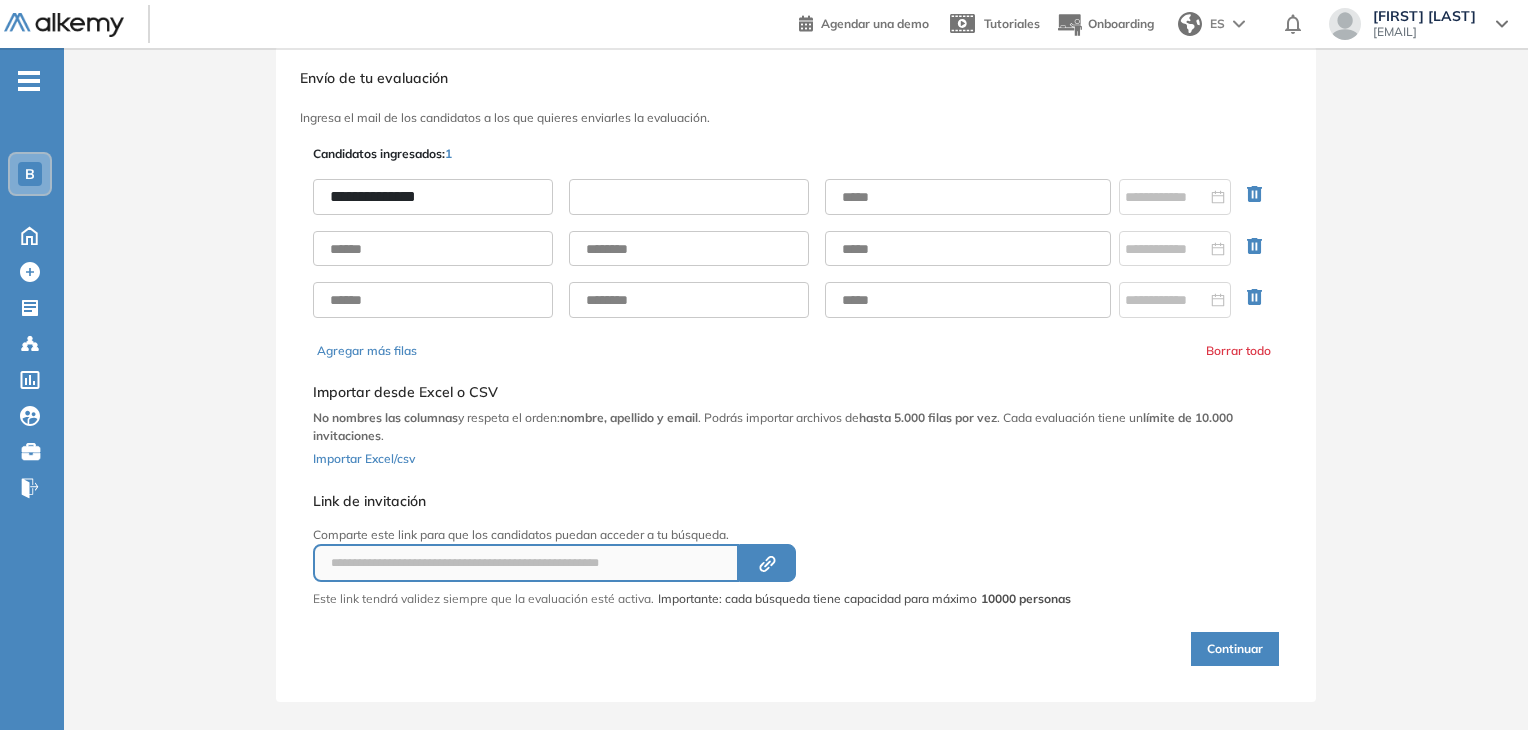 click at bounding box center (689, 197) 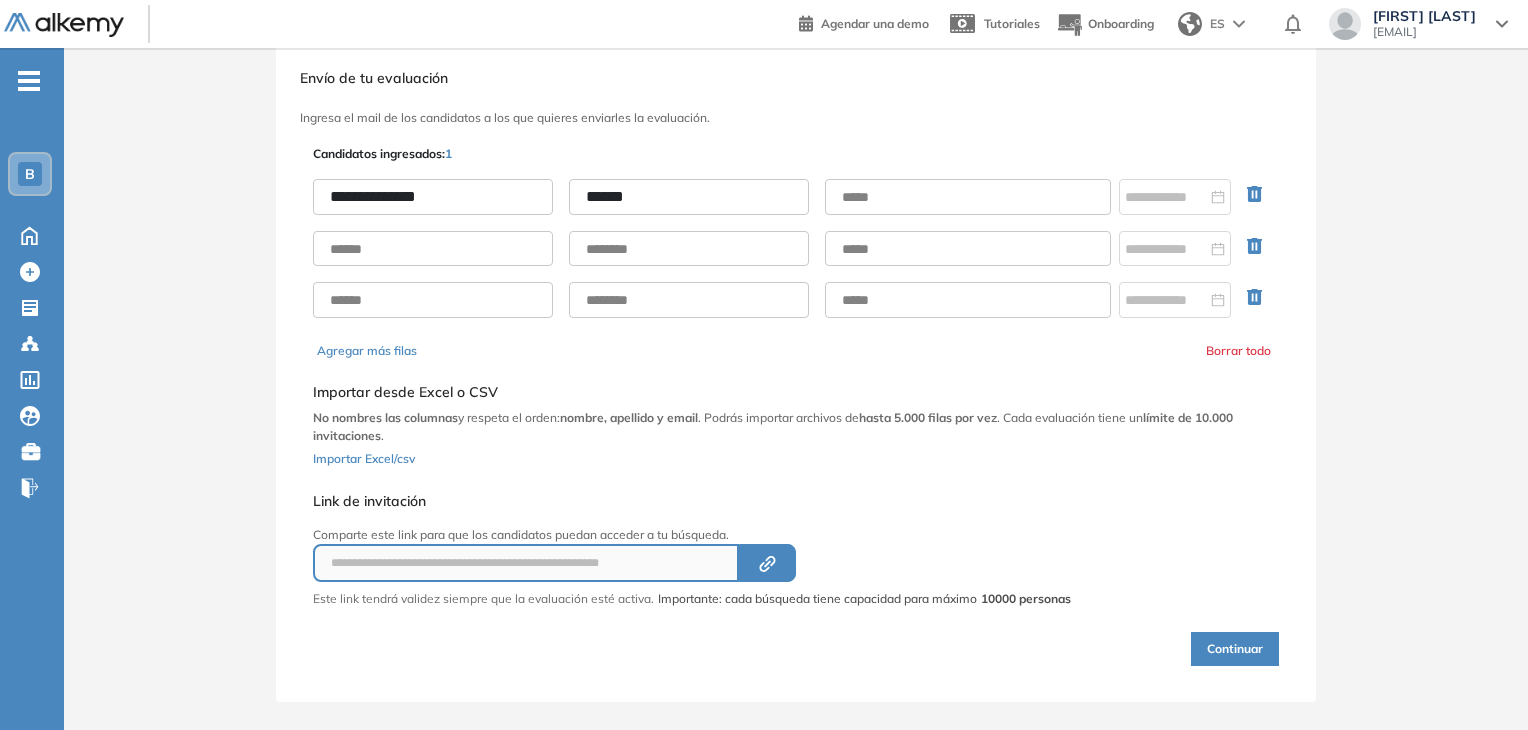 type on "******" 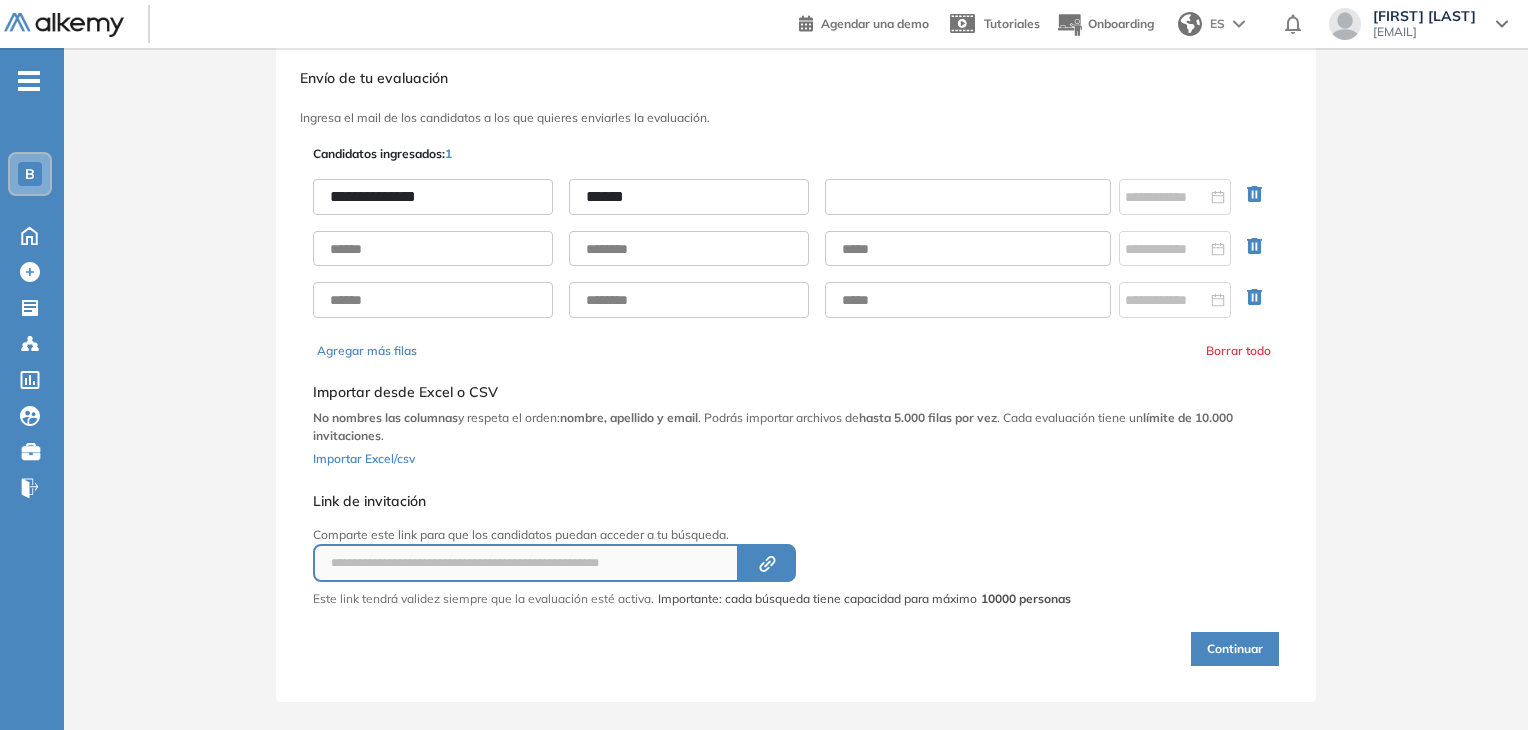 click at bounding box center [968, 197] 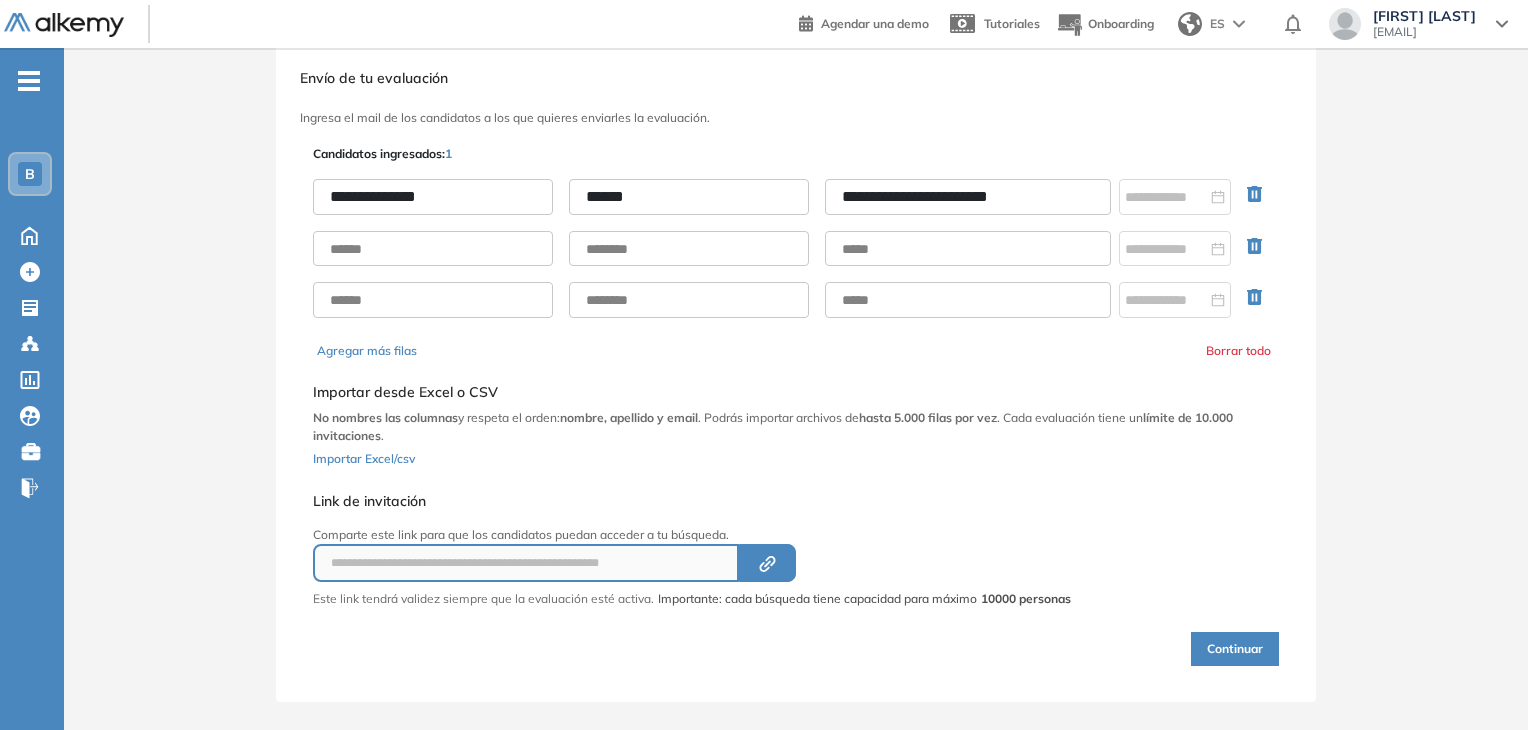 type on "**********" 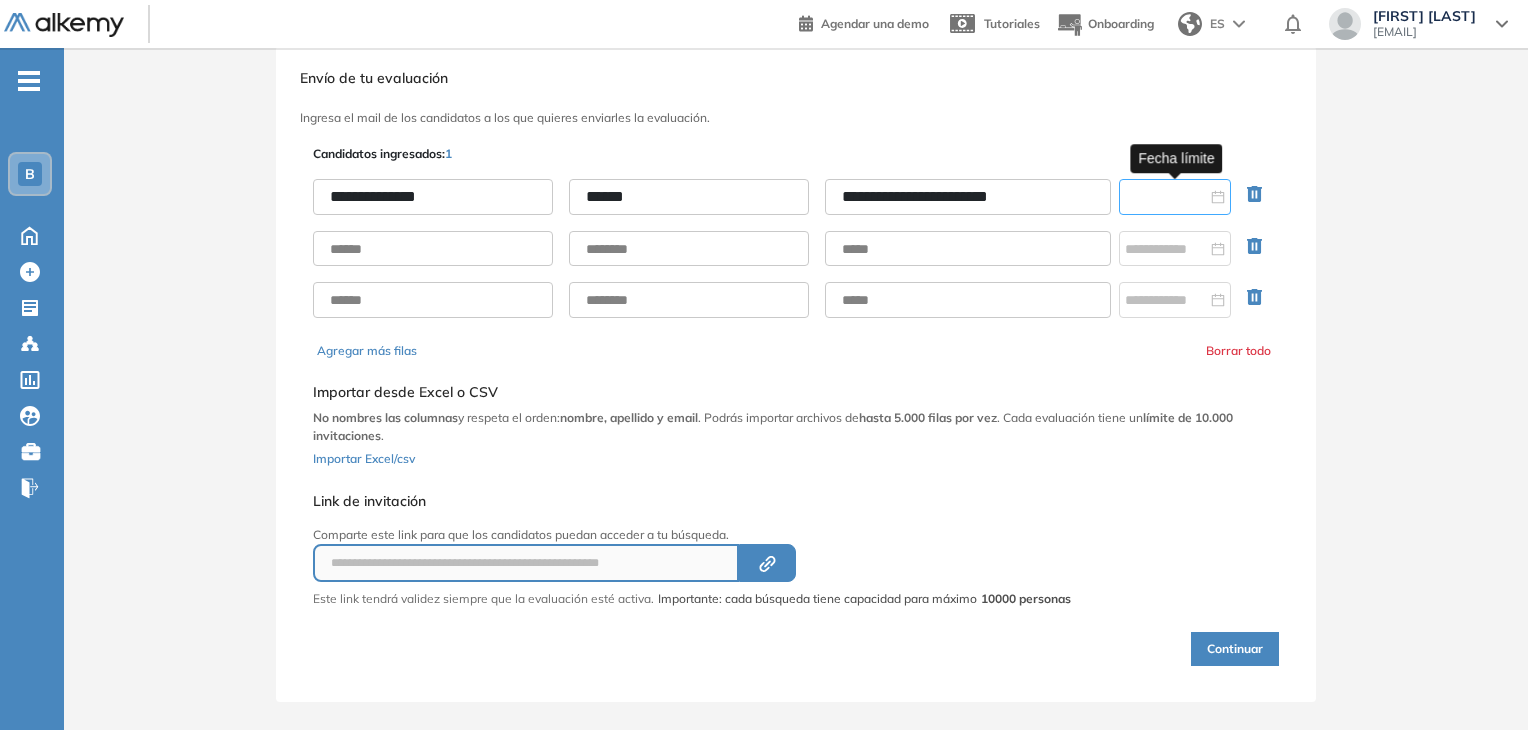 click at bounding box center (1166, 197) 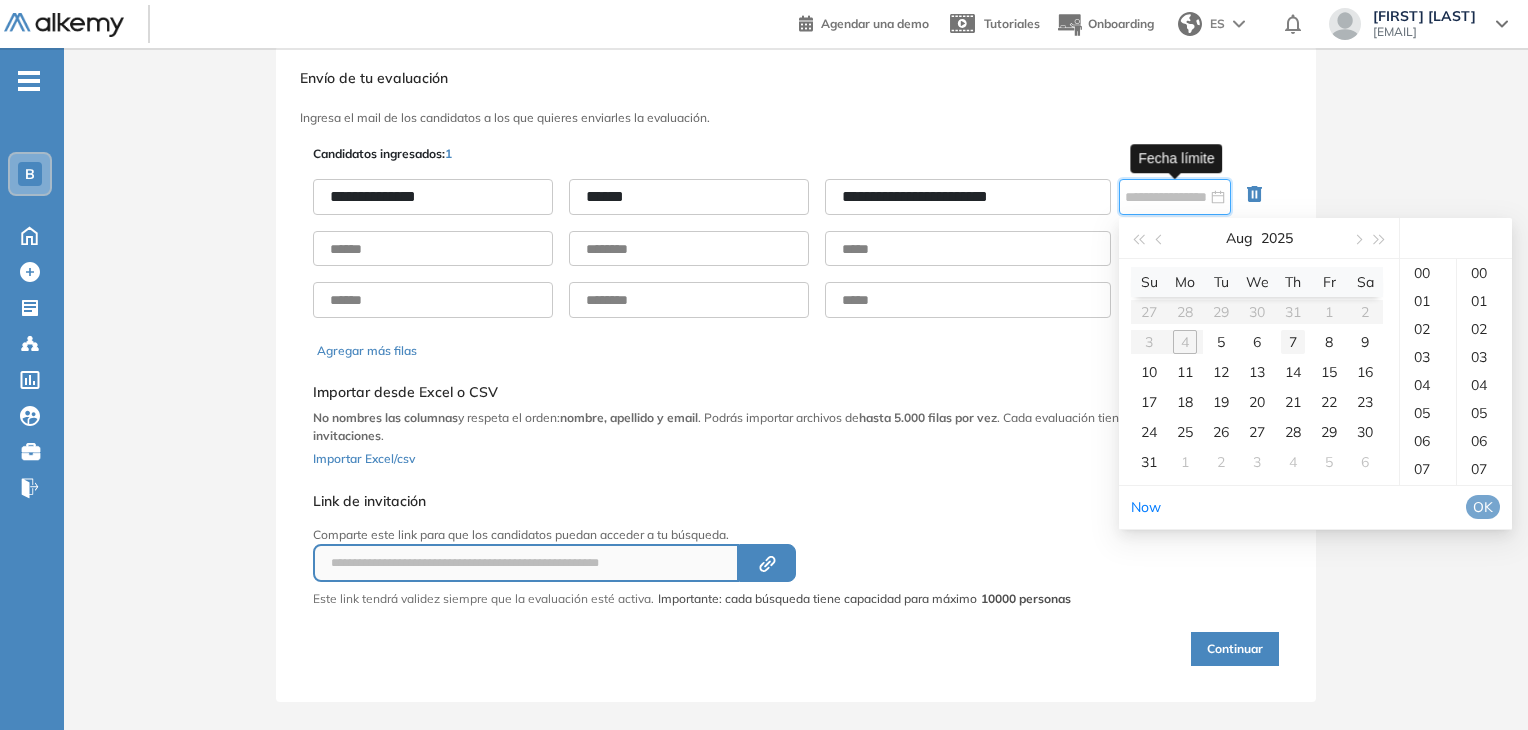 click on "7" at bounding box center (1293, 342) 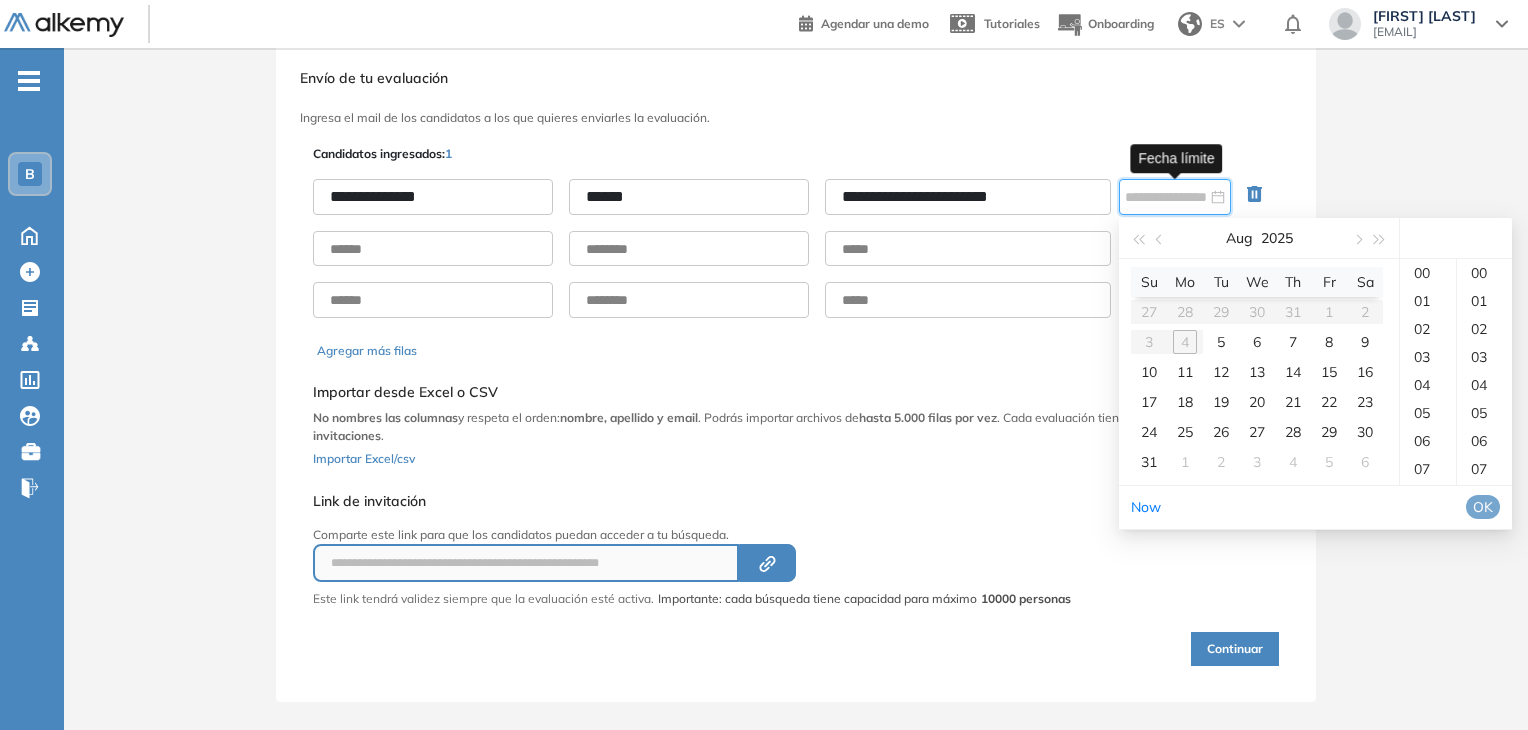 scroll, scrollTop: 204, scrollLeft: 0, axis: vertical 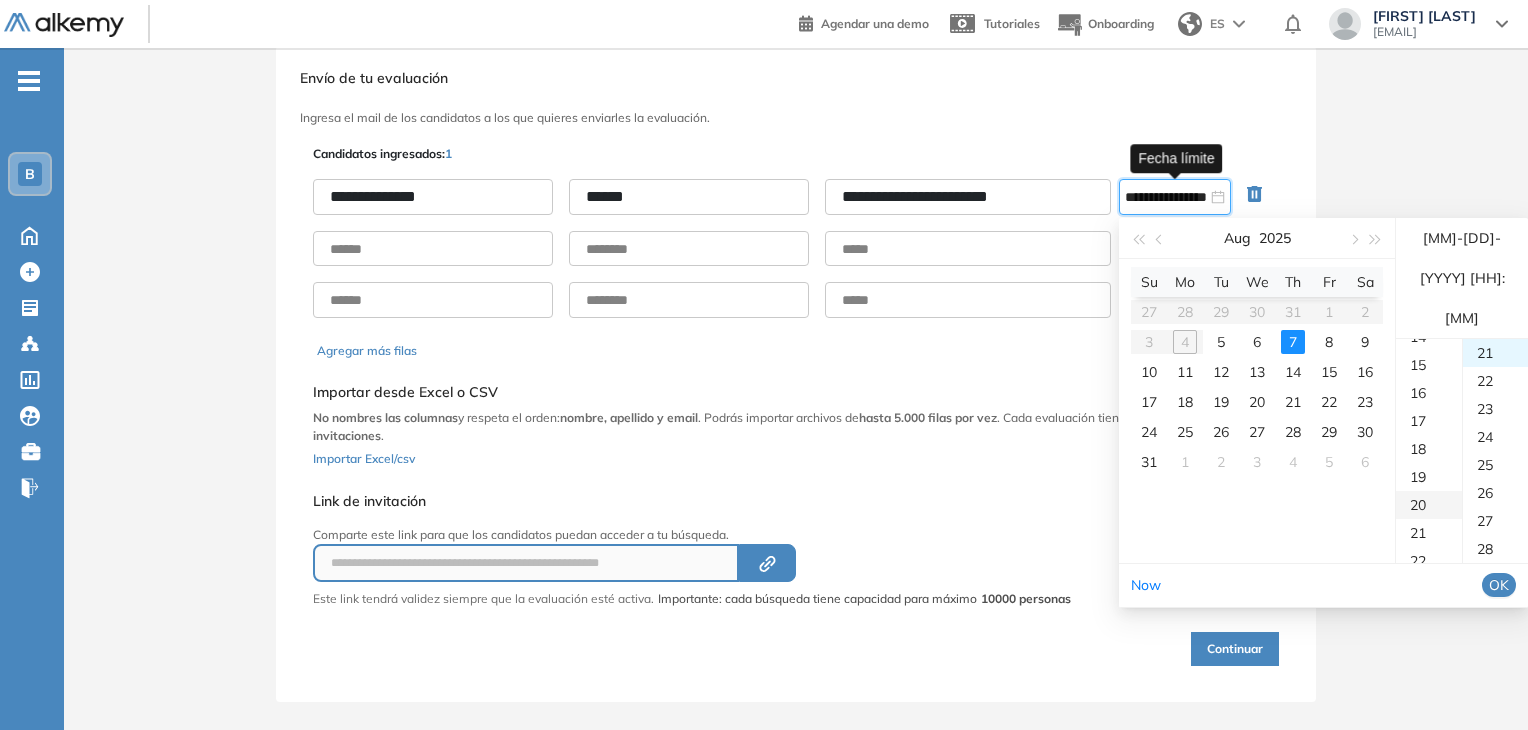 drag, startPoint x: 1412, startPoint y: 501, endPoint x: 1427, endPoint y: 460, distance: 43.65776 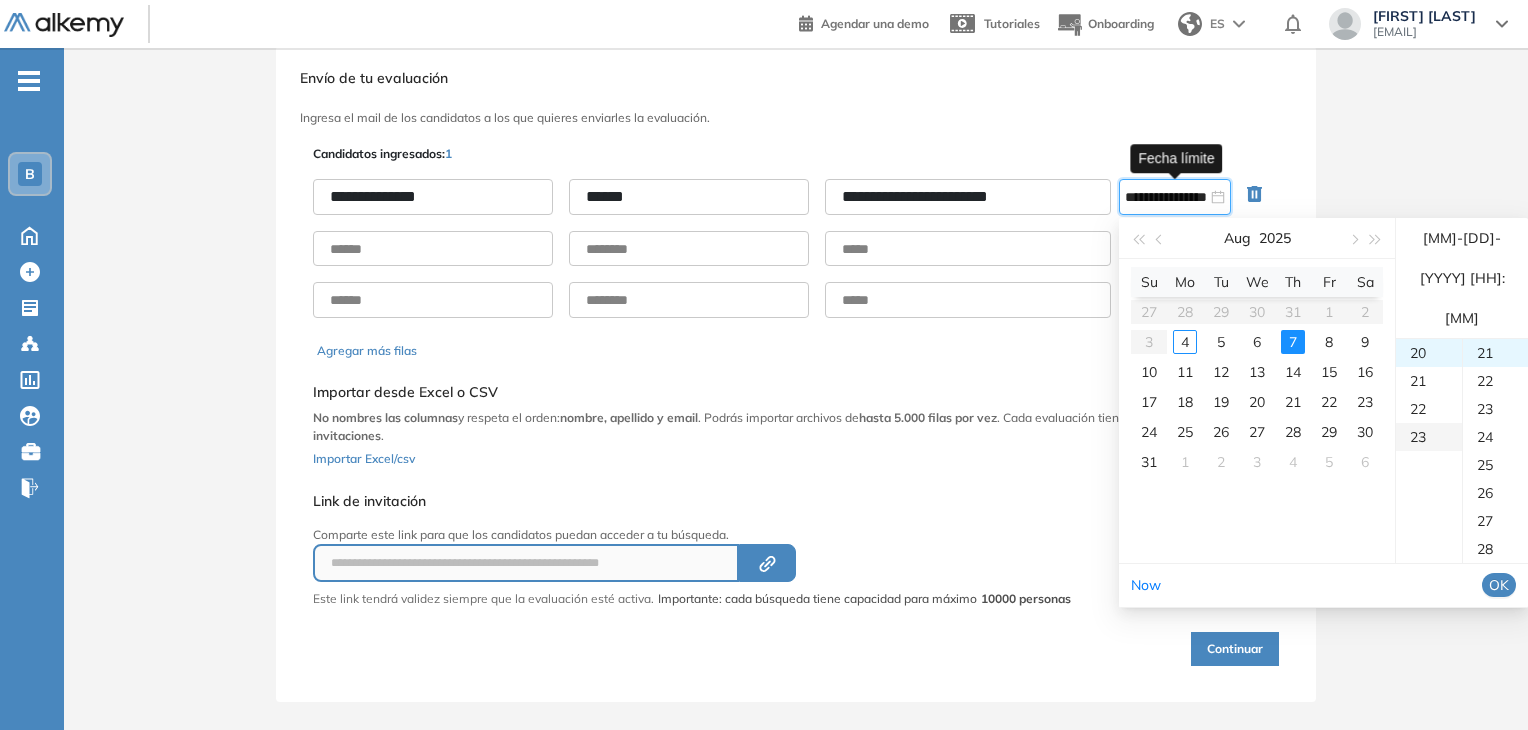 scroll, scrollTop: 460, scrollLeft: 0, axis: vertical 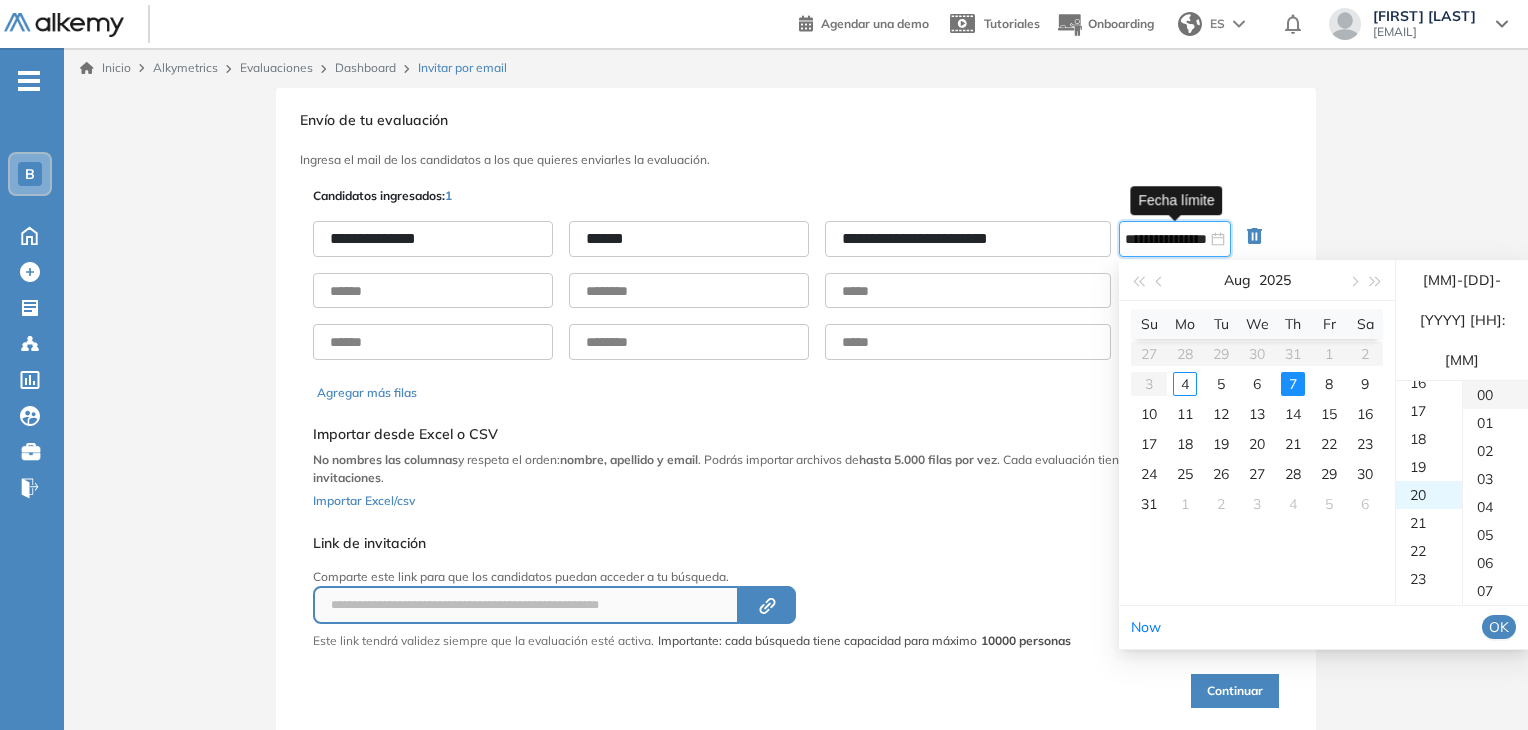 click on "00" at bounding box center (1495, 395) 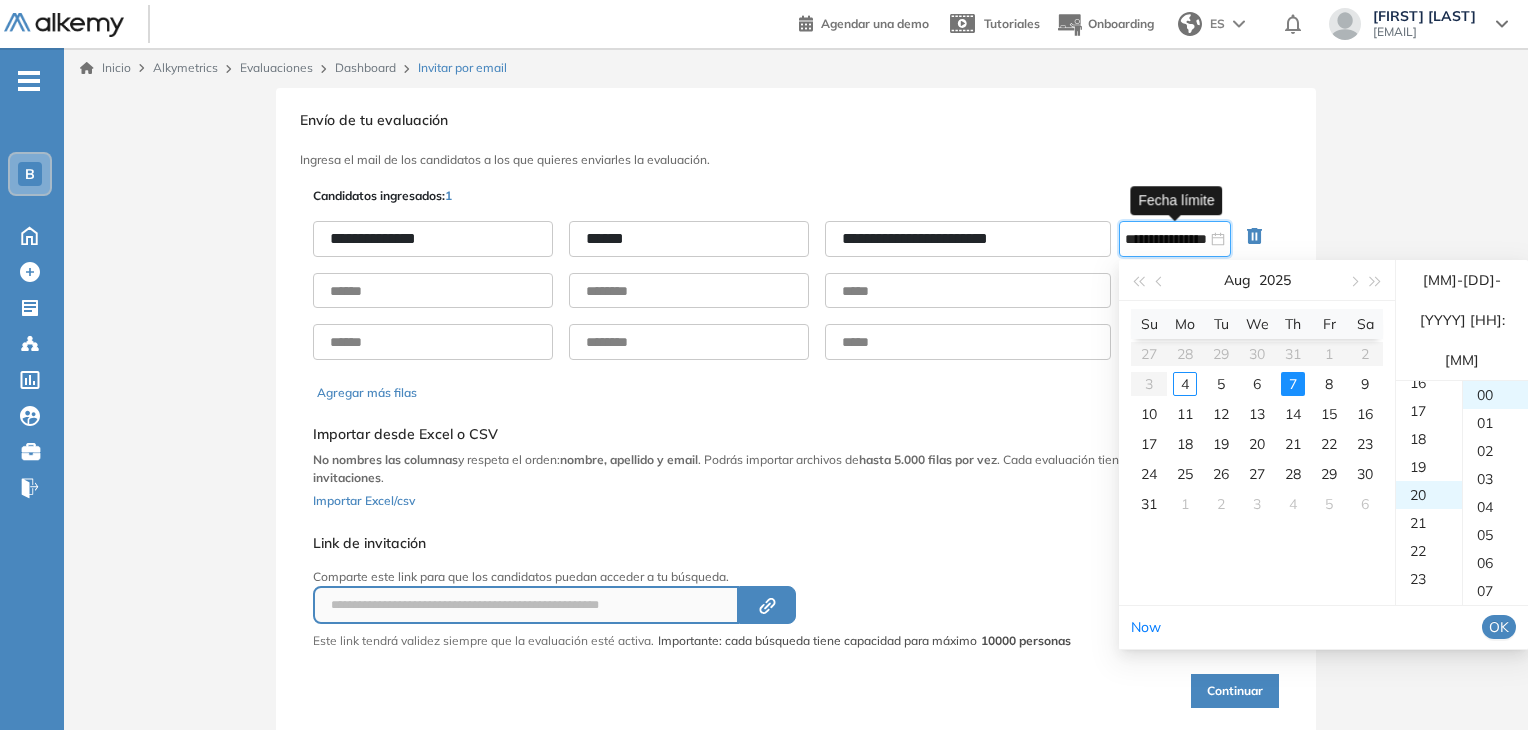 click on "OK" at bounding box center [1499, 627] 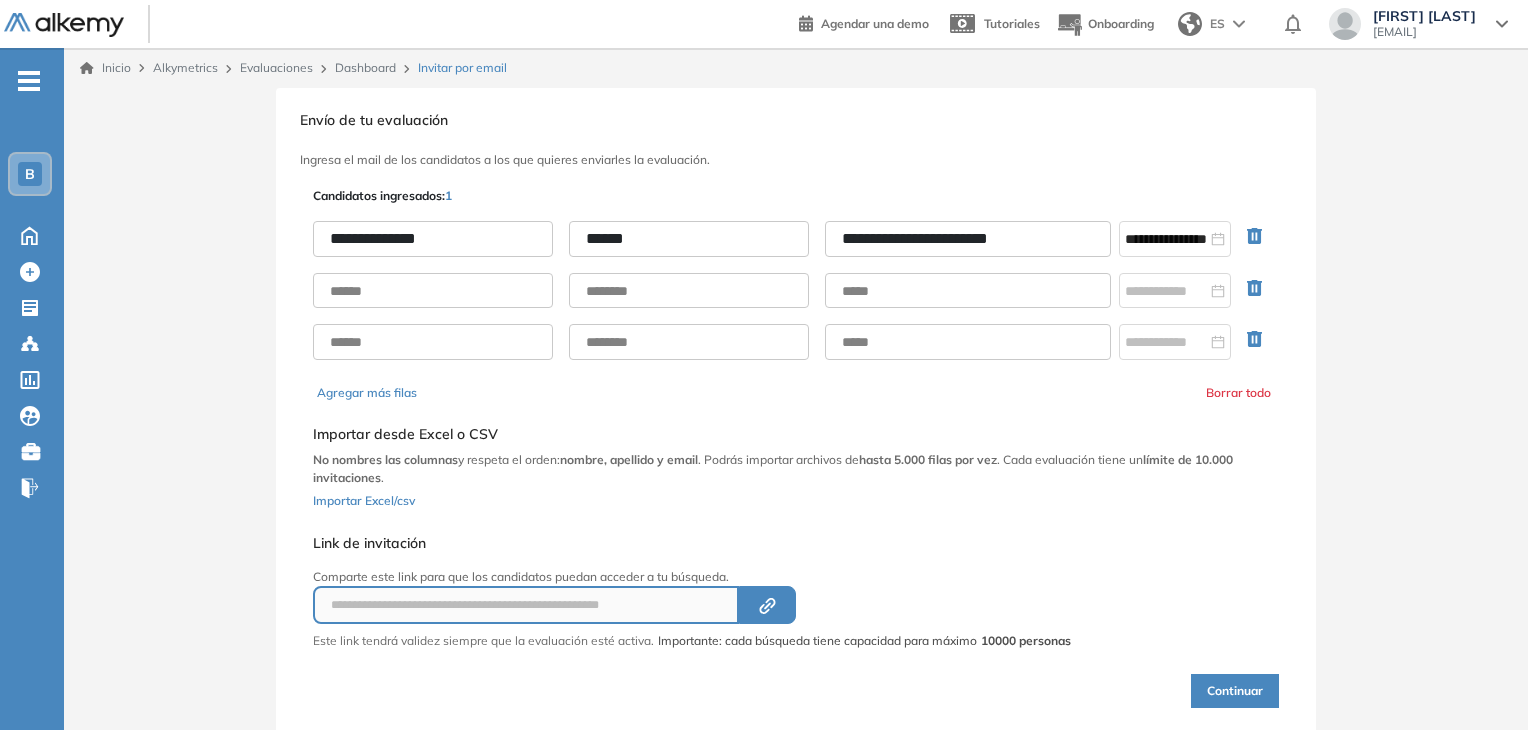 click on "Continuar" at bounding box center (1235, 691) 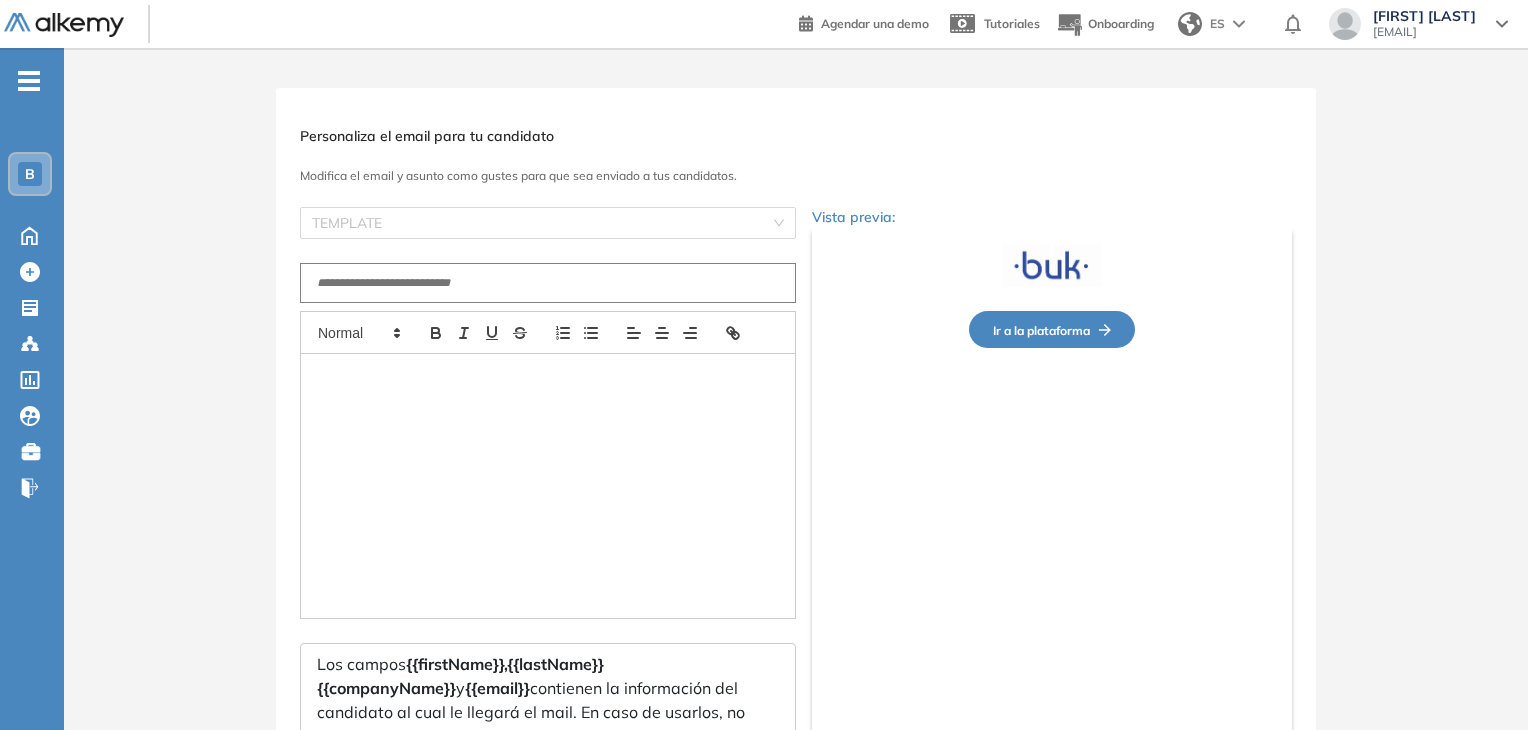 type on "**********" 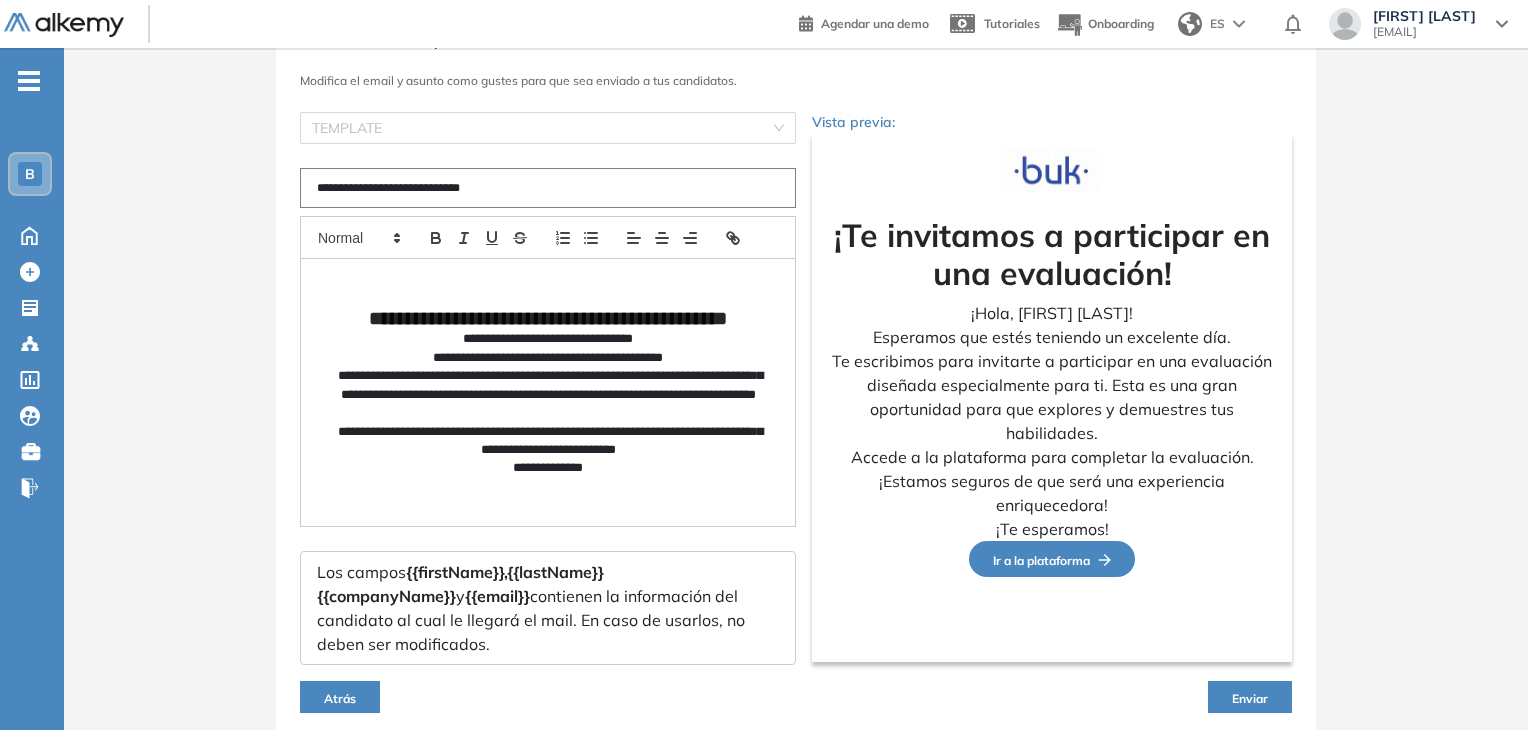 scroll, scrollTop: 172, scrollLeft: 0, axis: vertical 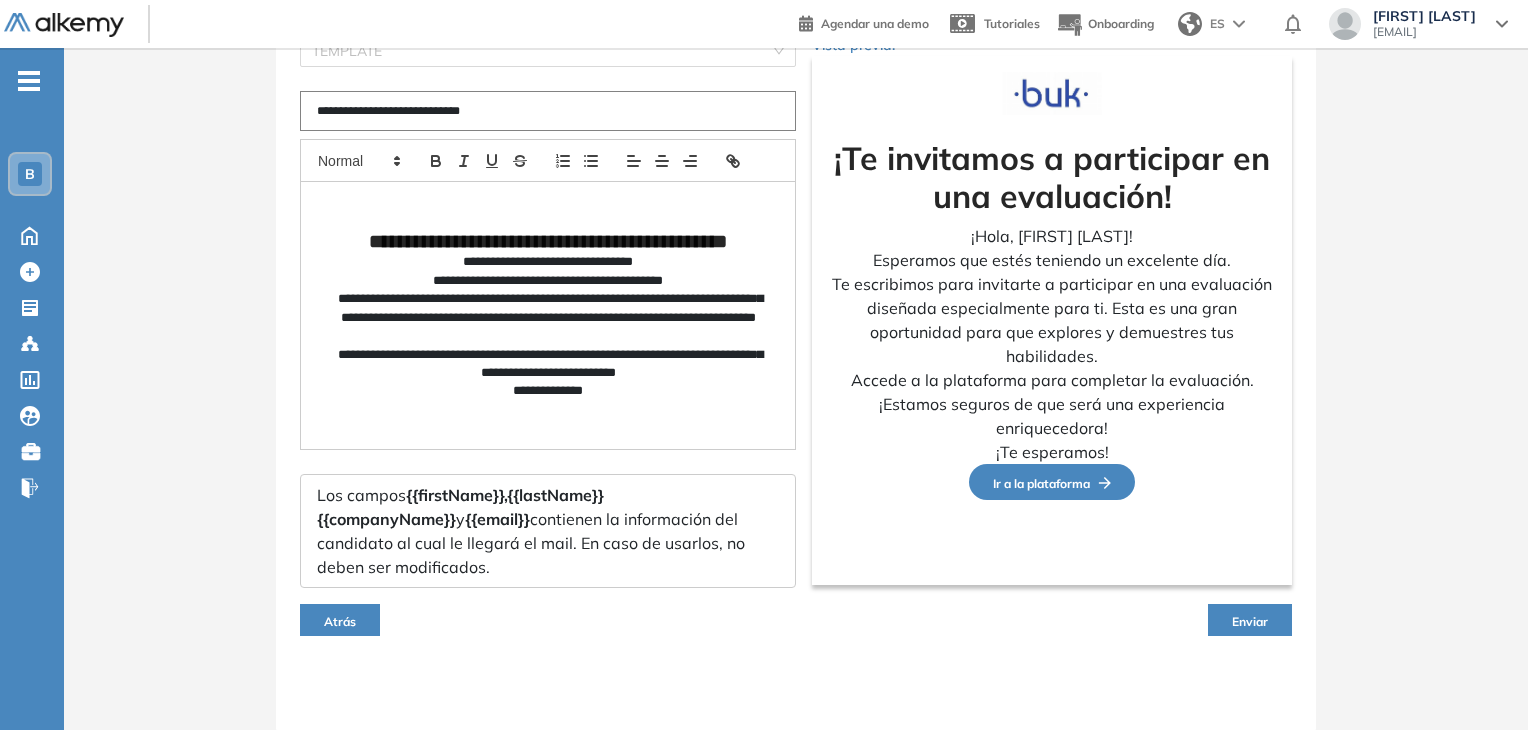 click on "Enviar" at bounding box center [1250, 621] 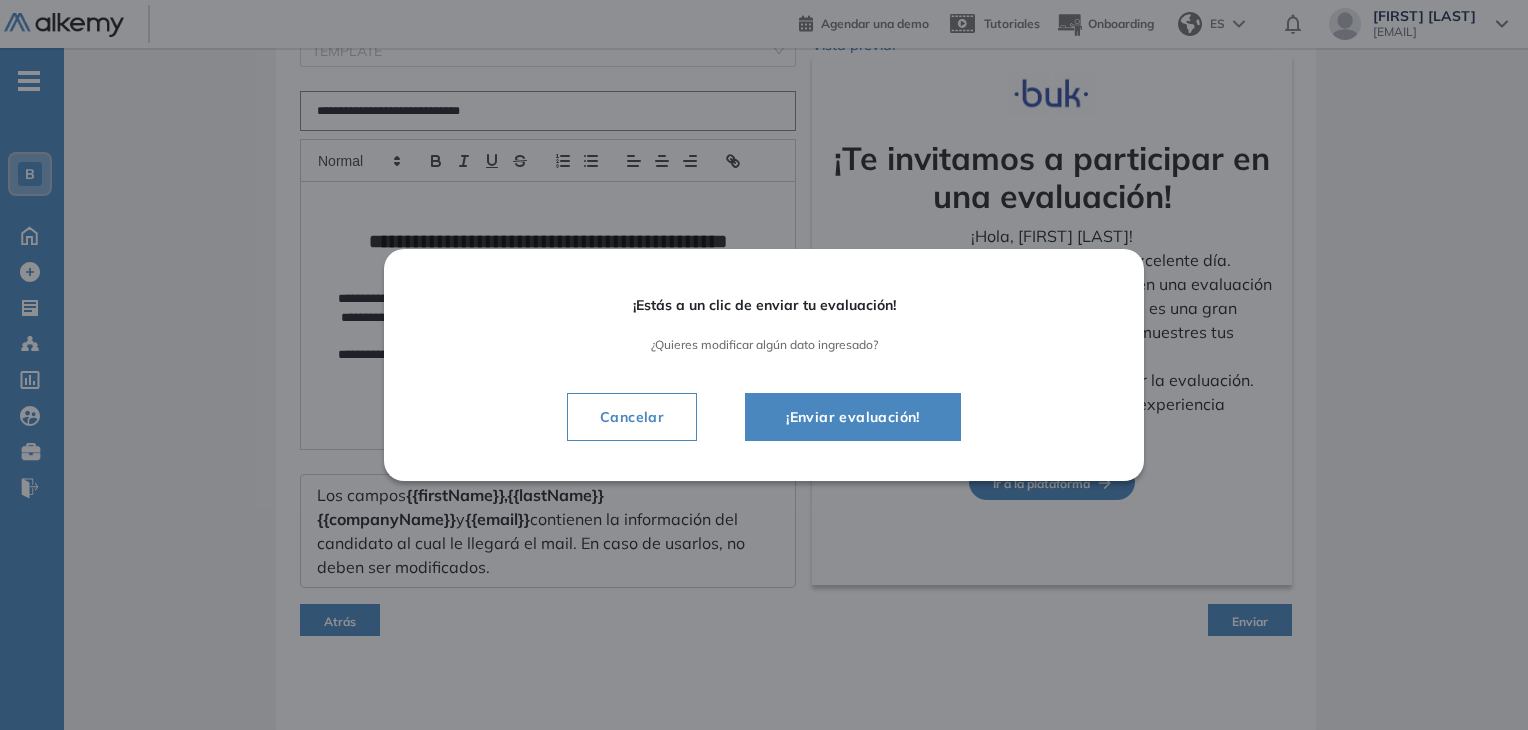click on "¡Enviar evaluación!" at bounding box center [853, 417] 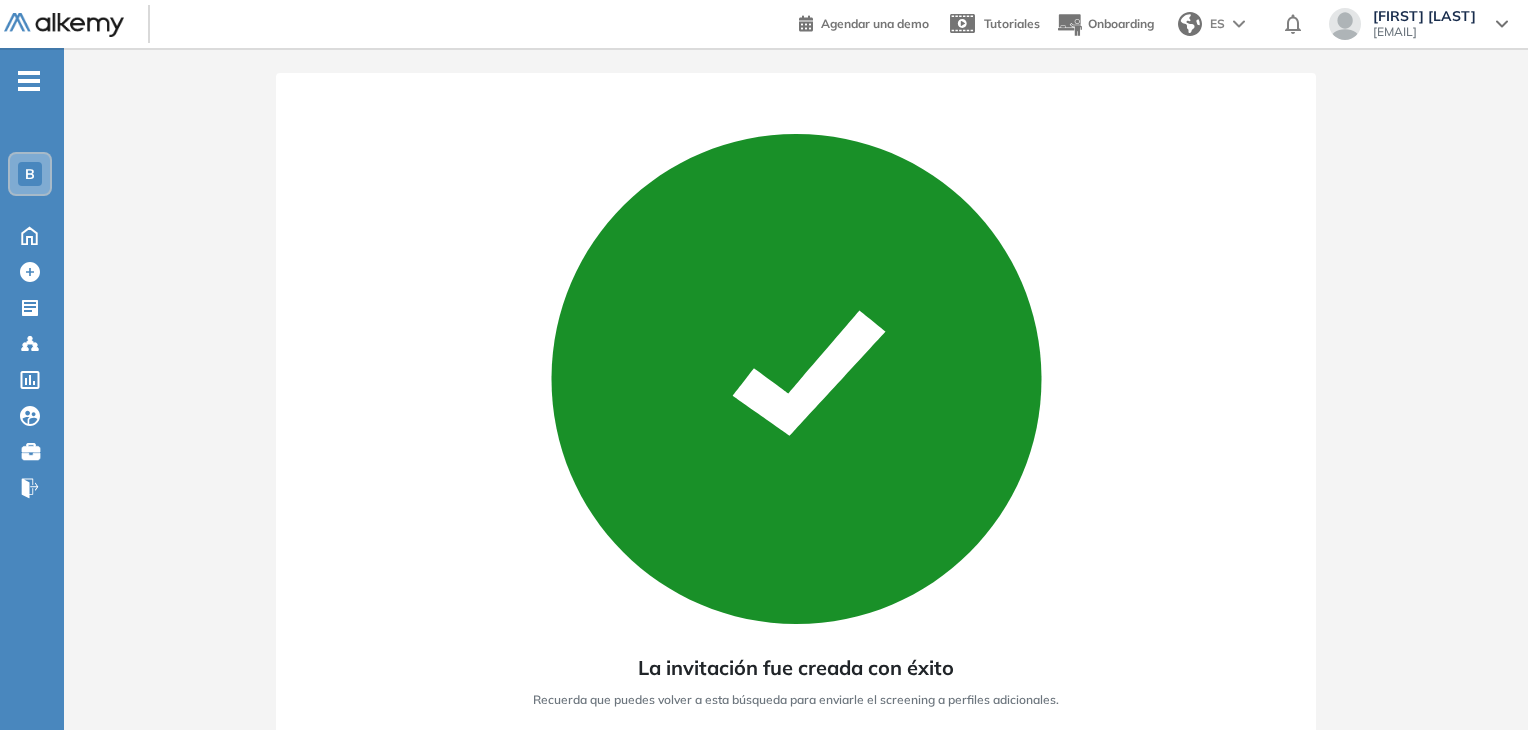 scroll, scrollTop: 0, scrollLeft: 0, axis: both 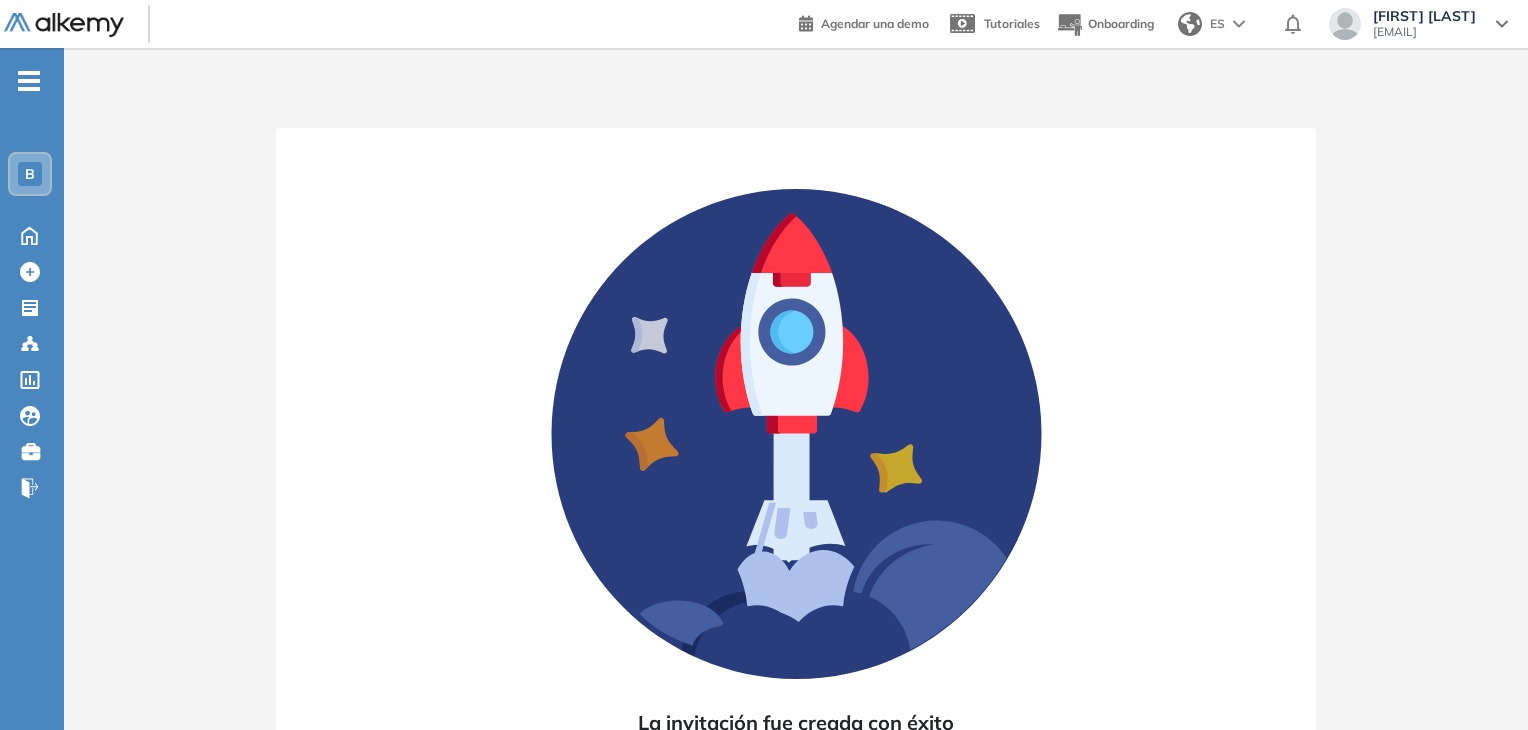 click on "B" at bounding box center [30, 174] 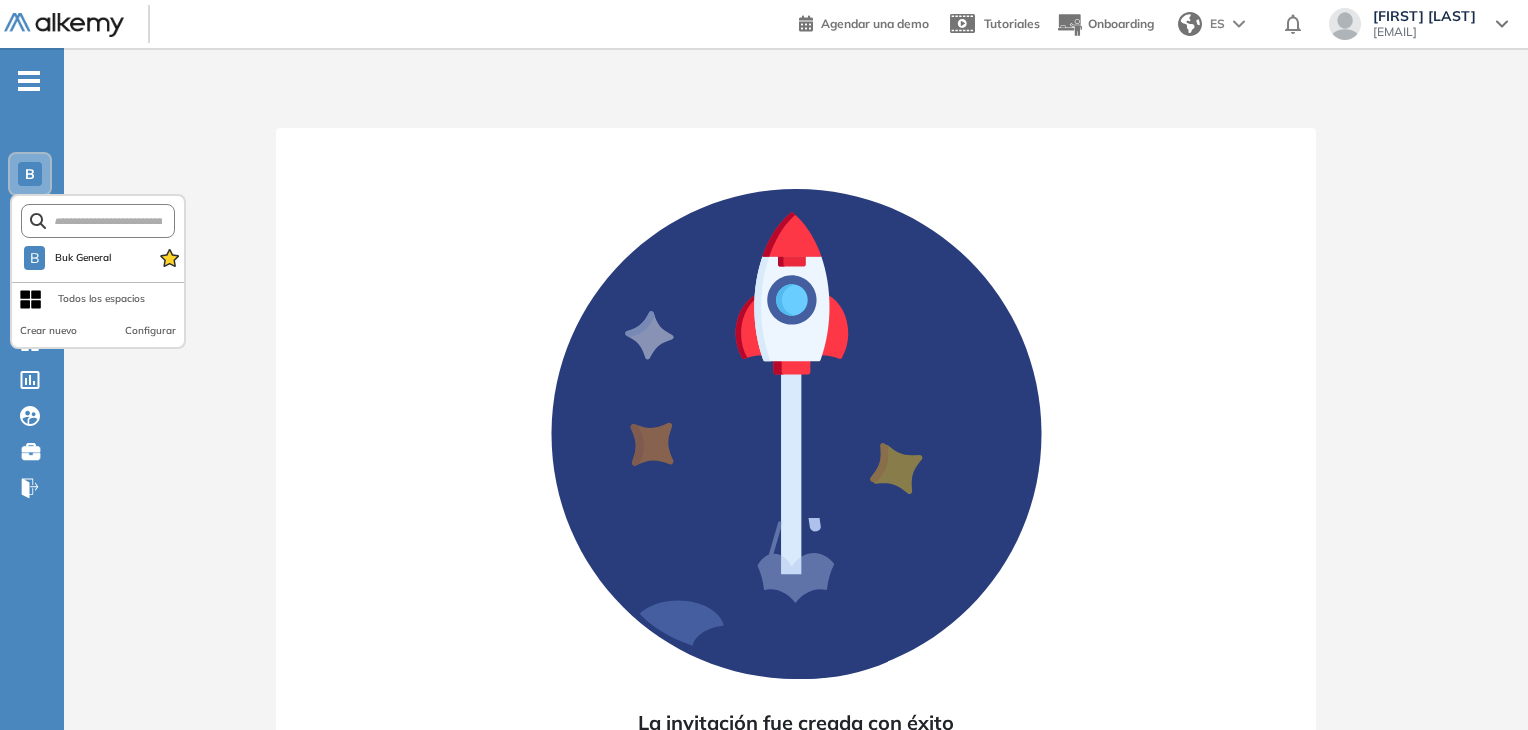 click on "B B Buk General Todos los espacios Crear nuevo Configurar Home Home Crear Evaluación Crear Evaluación Evaluaciones Evaluaciones Candidatos Candidatos Catálogo de tests Catálogo de tests Comunidad Alkemy Comunidad Alkemy Bolsa de trabajo Bolsa de trabajo Cerrar sesión Cerrar sesión" at bounding box center [32, 292] 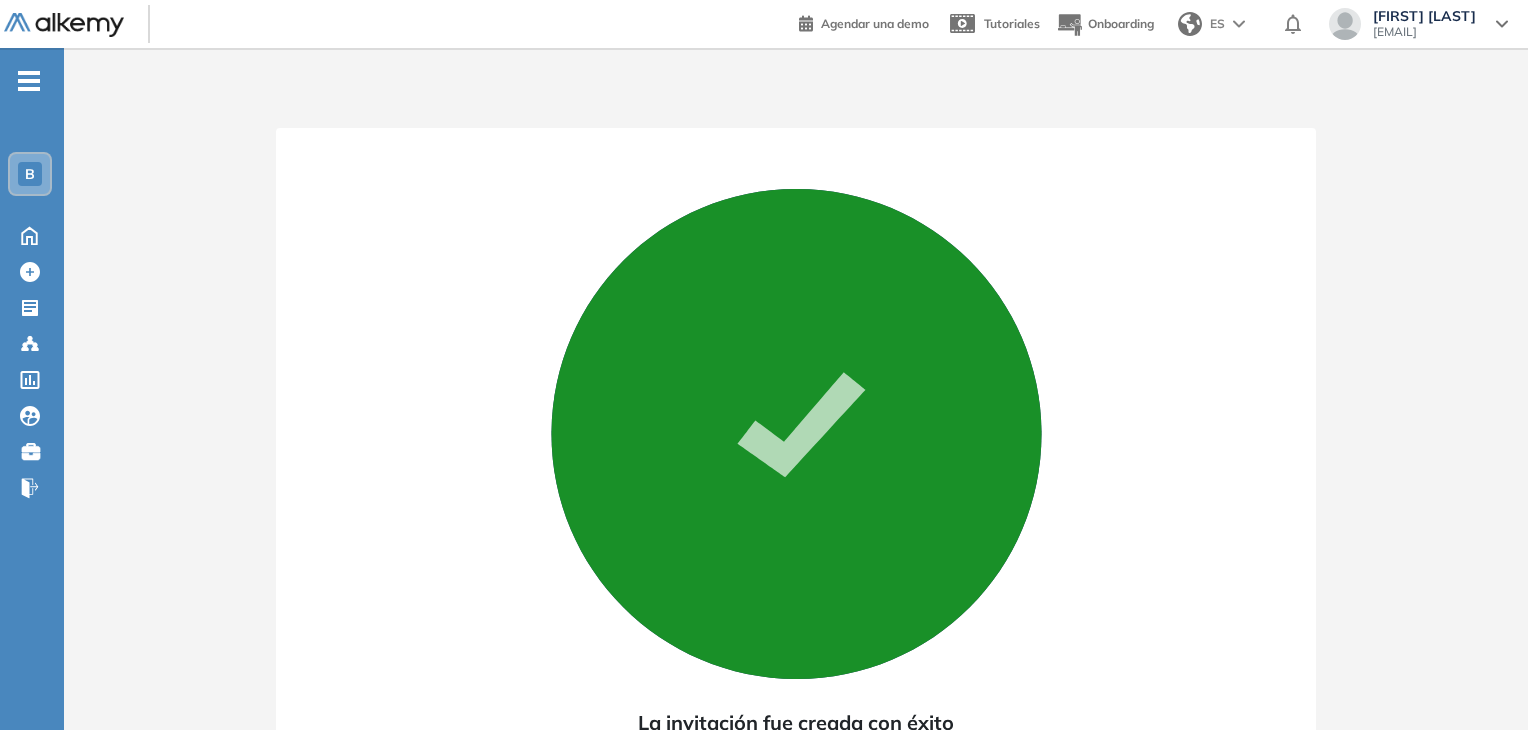 click on "B Home Home Crear Evaluación Crear Evaluación Evaluaciones Evaluaciones Candidatos Candidatos Catálogo de tests Catálogo de tests Comunidad Alkemy Comunidad Alkemy Bolsa de trabajo Bolsa de trabajo Cerrar sesión Cerrar sesión" at bounding box center [32, 292] 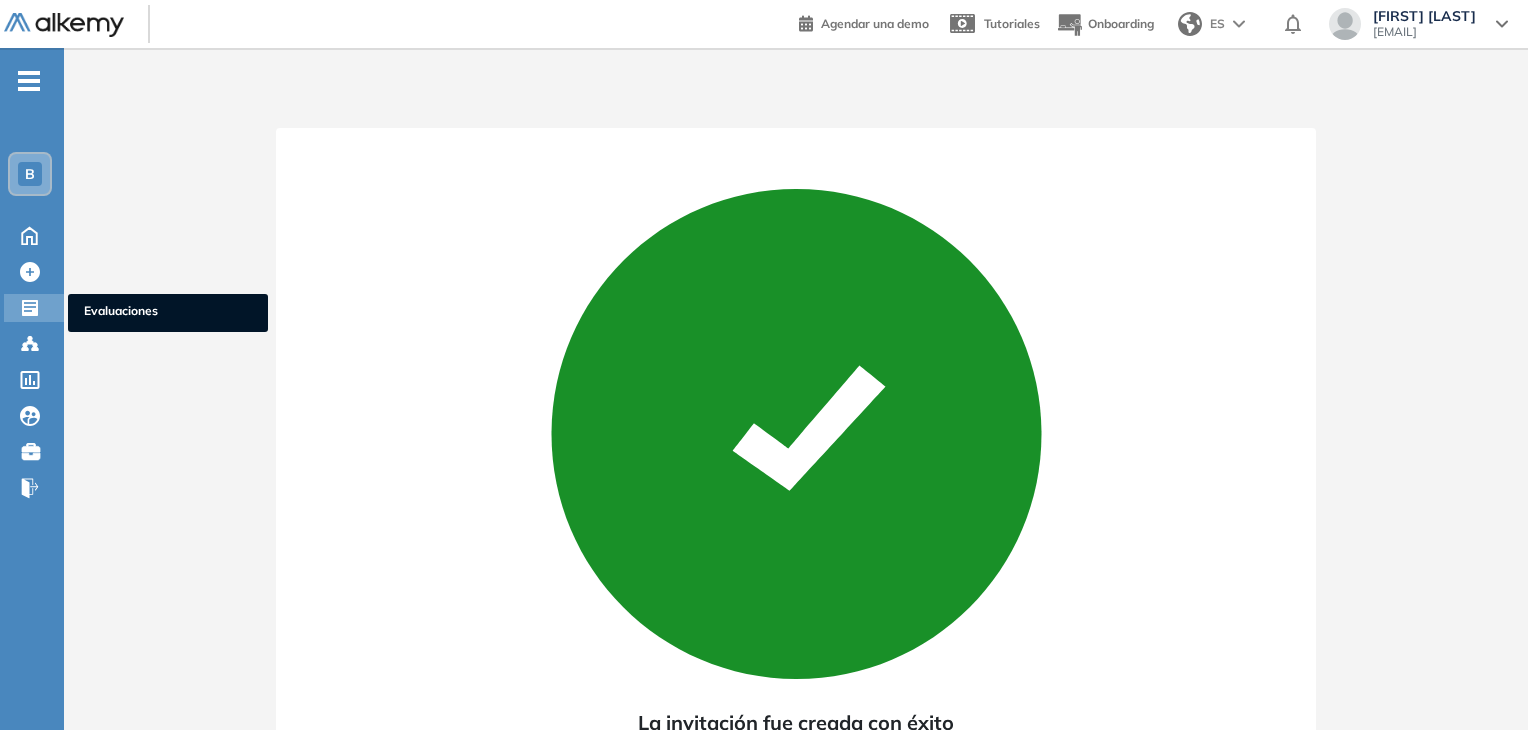 click 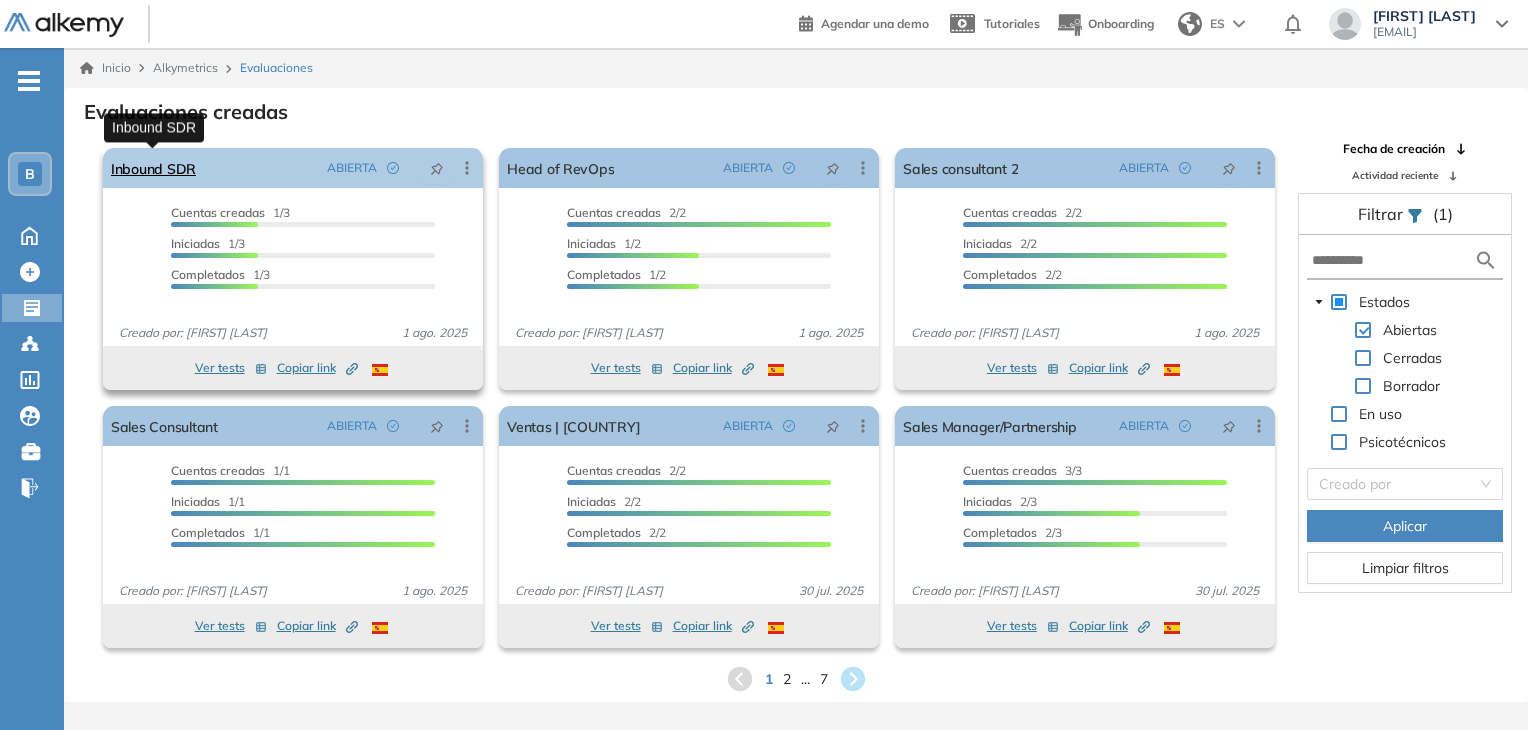 click on "Inbound SDR" at bounding box center (153, 168) 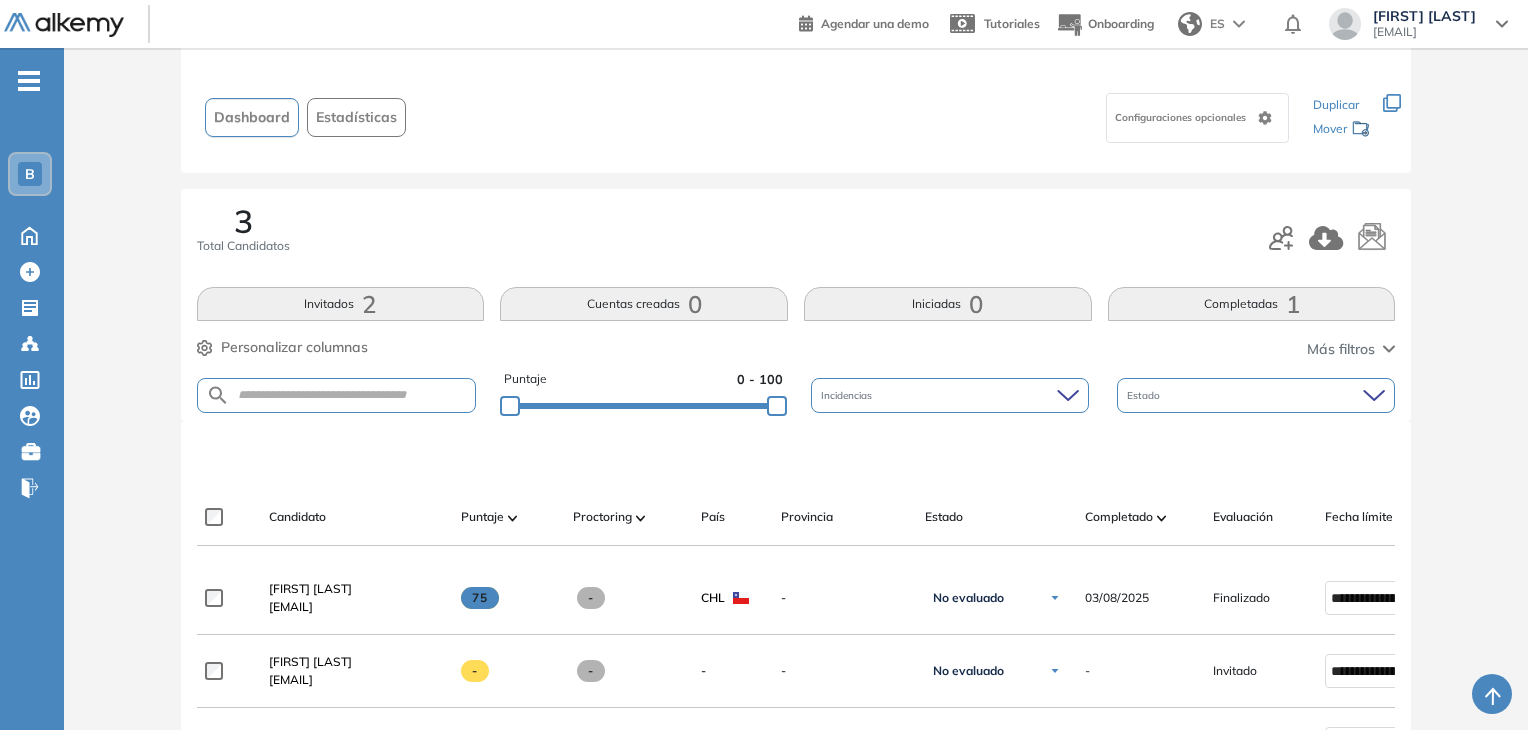 scroll, scrollTop: 300, scrollLeft: 0, axis: vertical 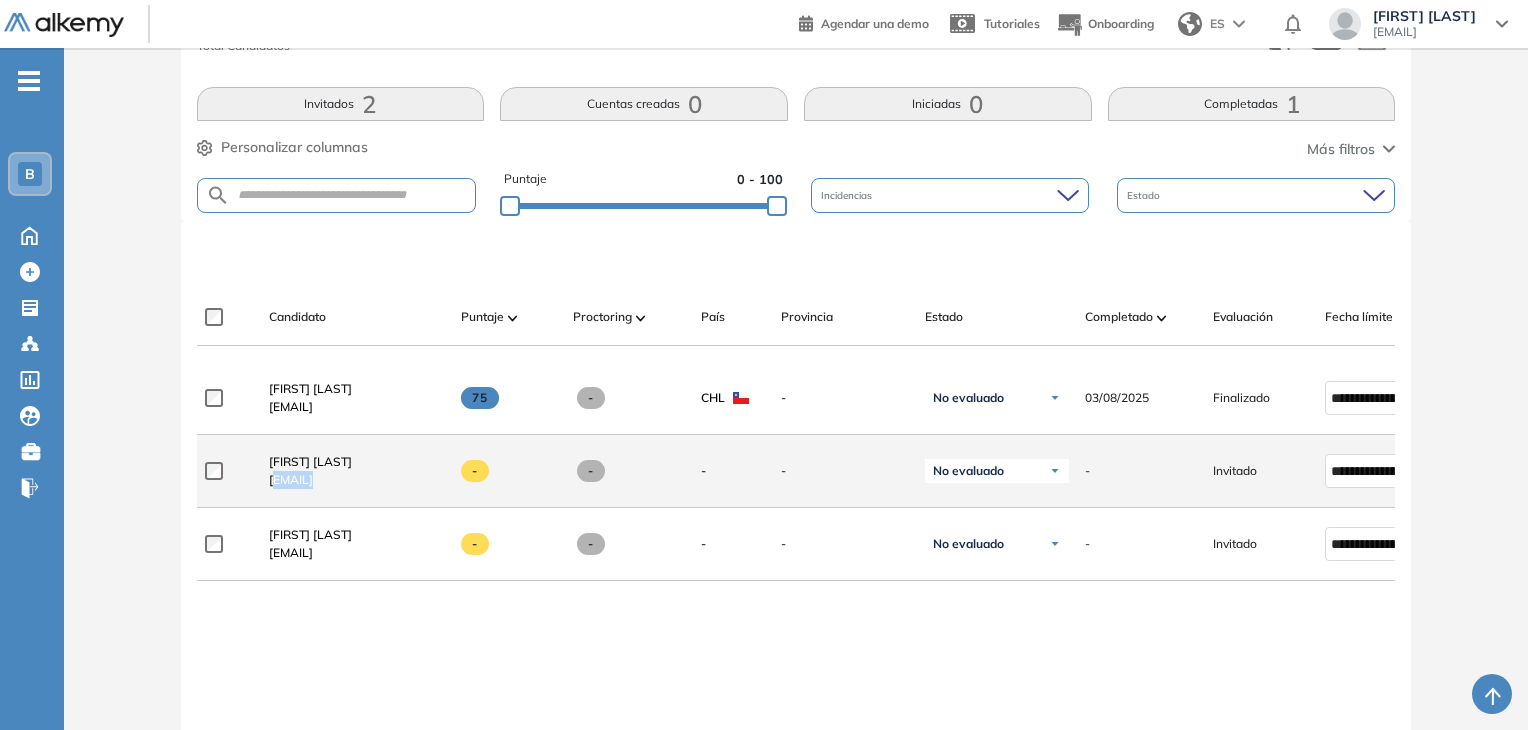 drag, startPoint x: 272, startPoint y: 488, endPoint x: 449, endPoint y: 488, distance: 177 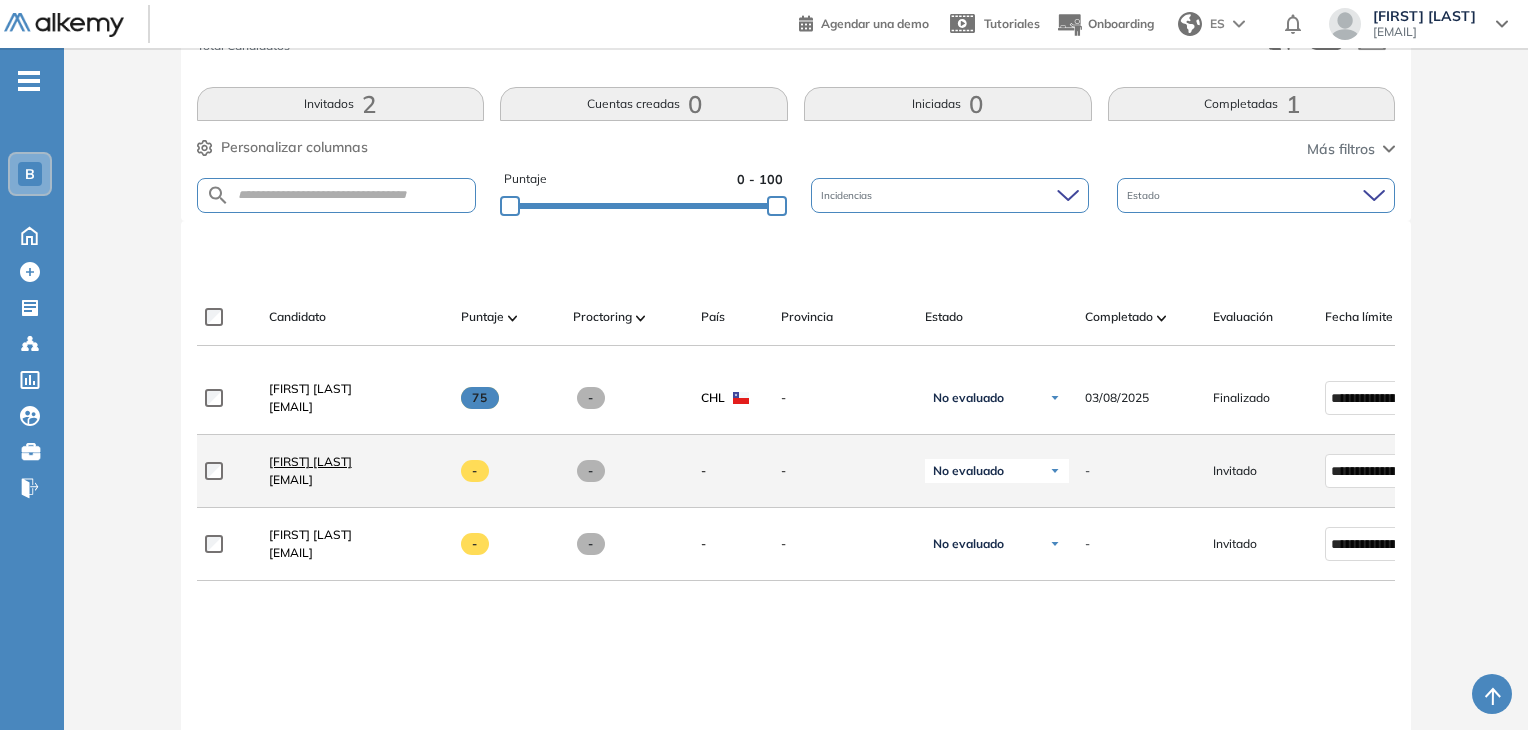 click on "[FIRST] [LAST]" at bounding box center (310, 461) 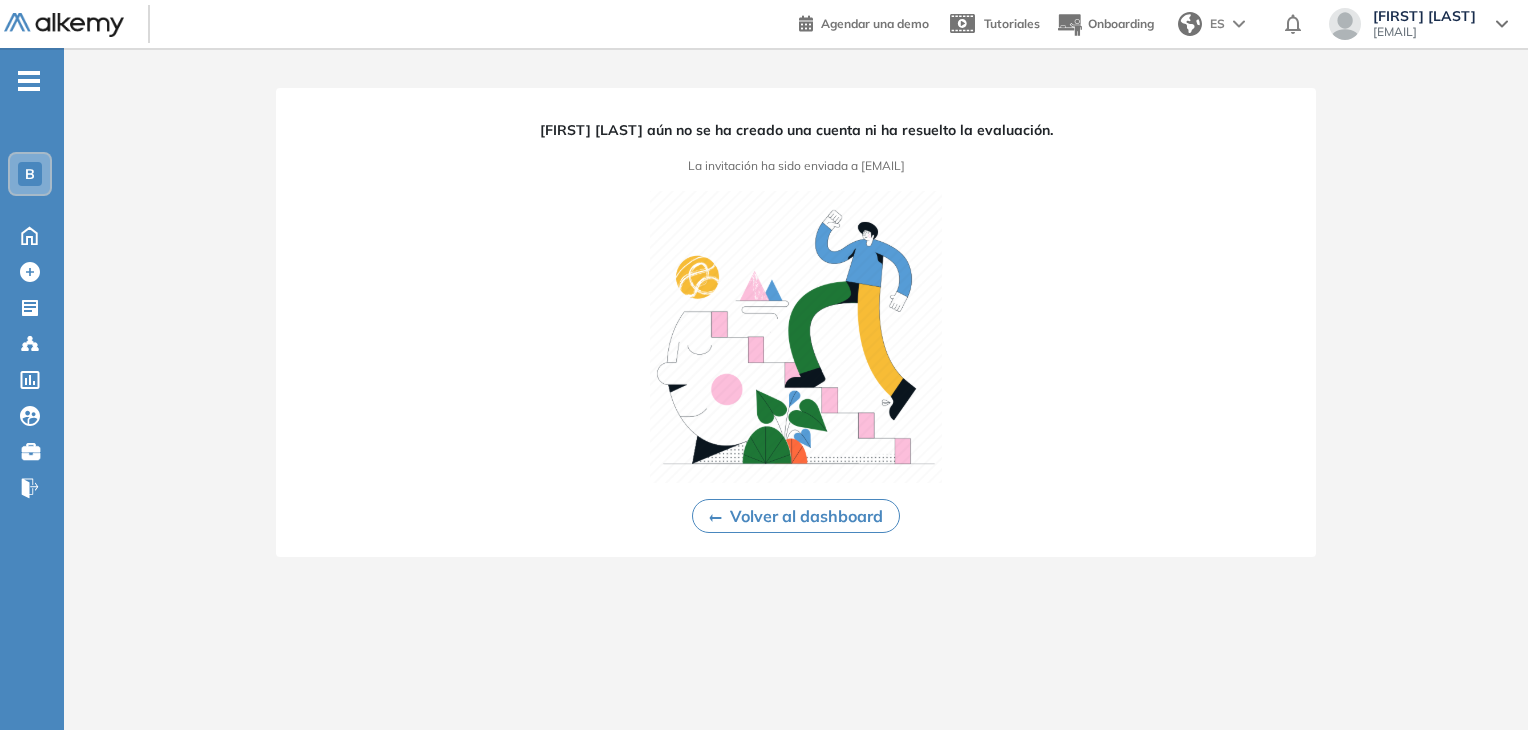 scroll, scrollTop: 0, scrollLeft: 0, axis: both 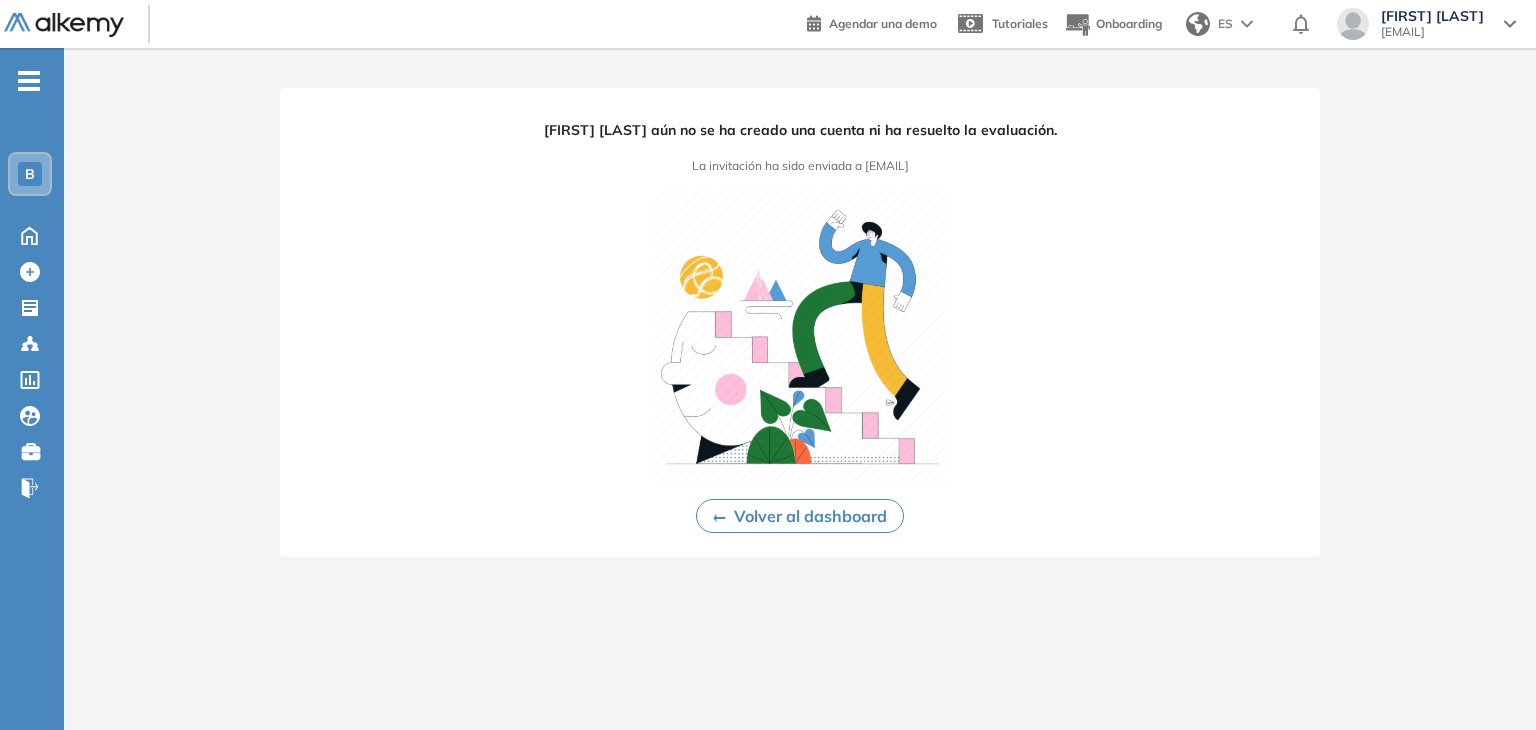 drag, startPoint x: 799, startPoint y: 169, endPoint x: 982, endPoint y: 165, distance: 183.04372 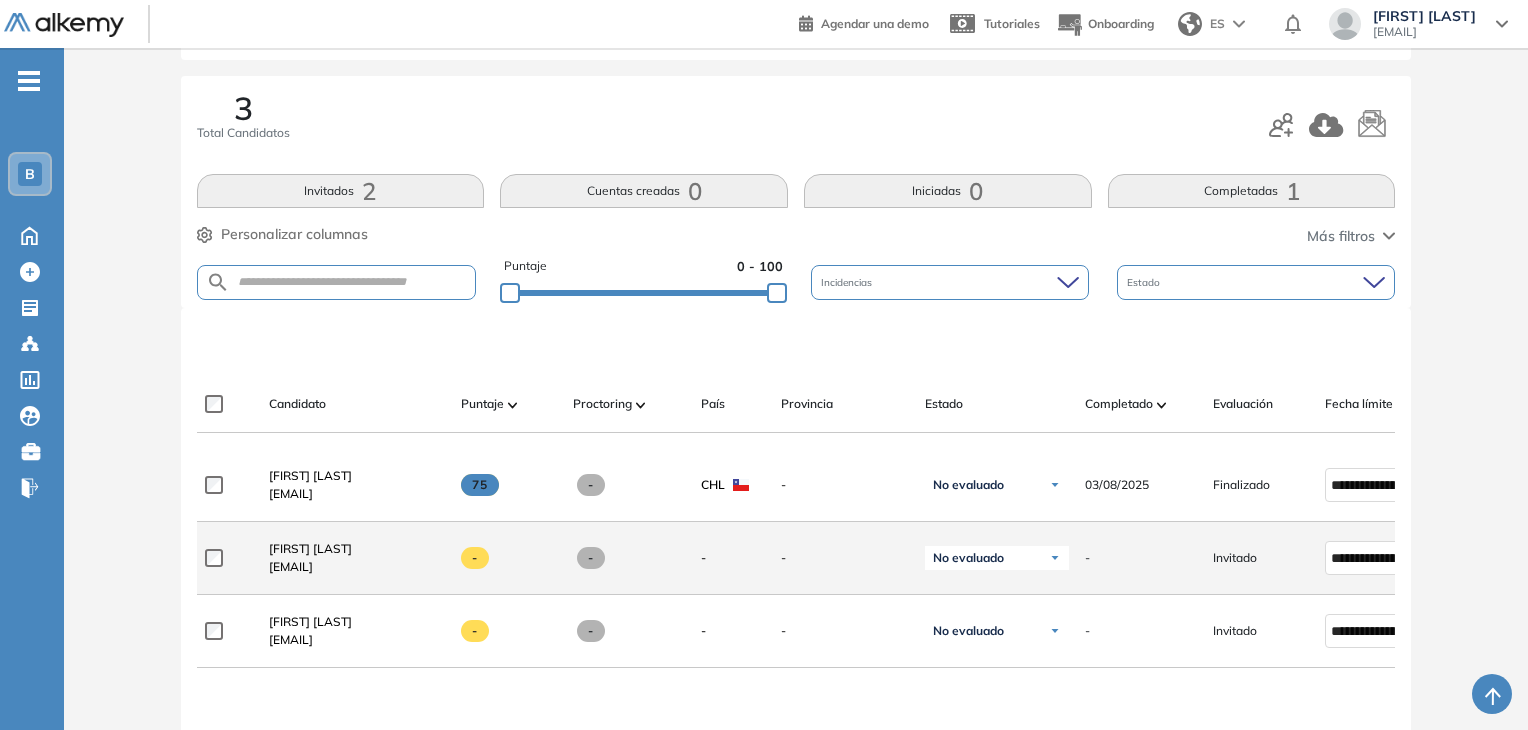 scroll, scrollTop: 300, scrollLeft: 0, axis: vertical 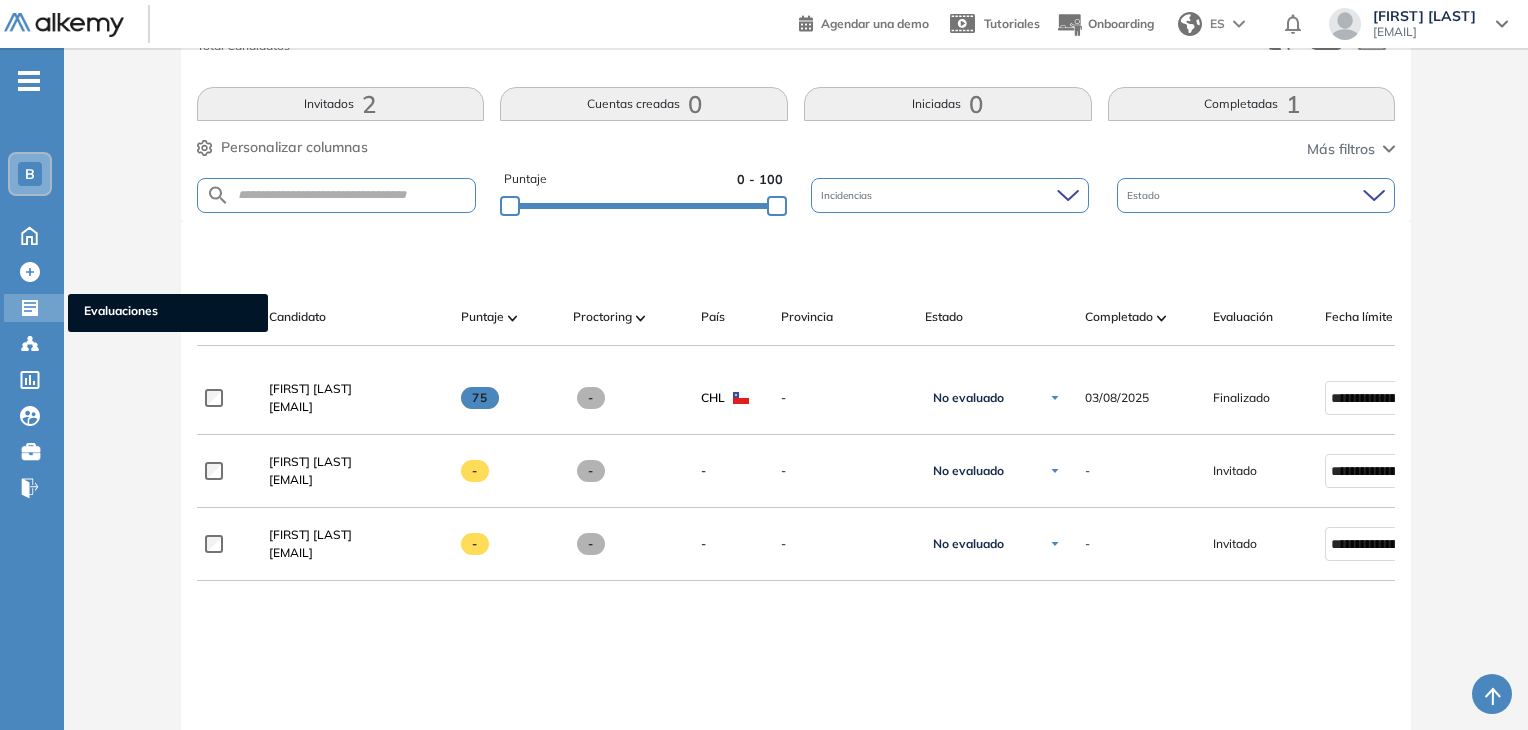 click 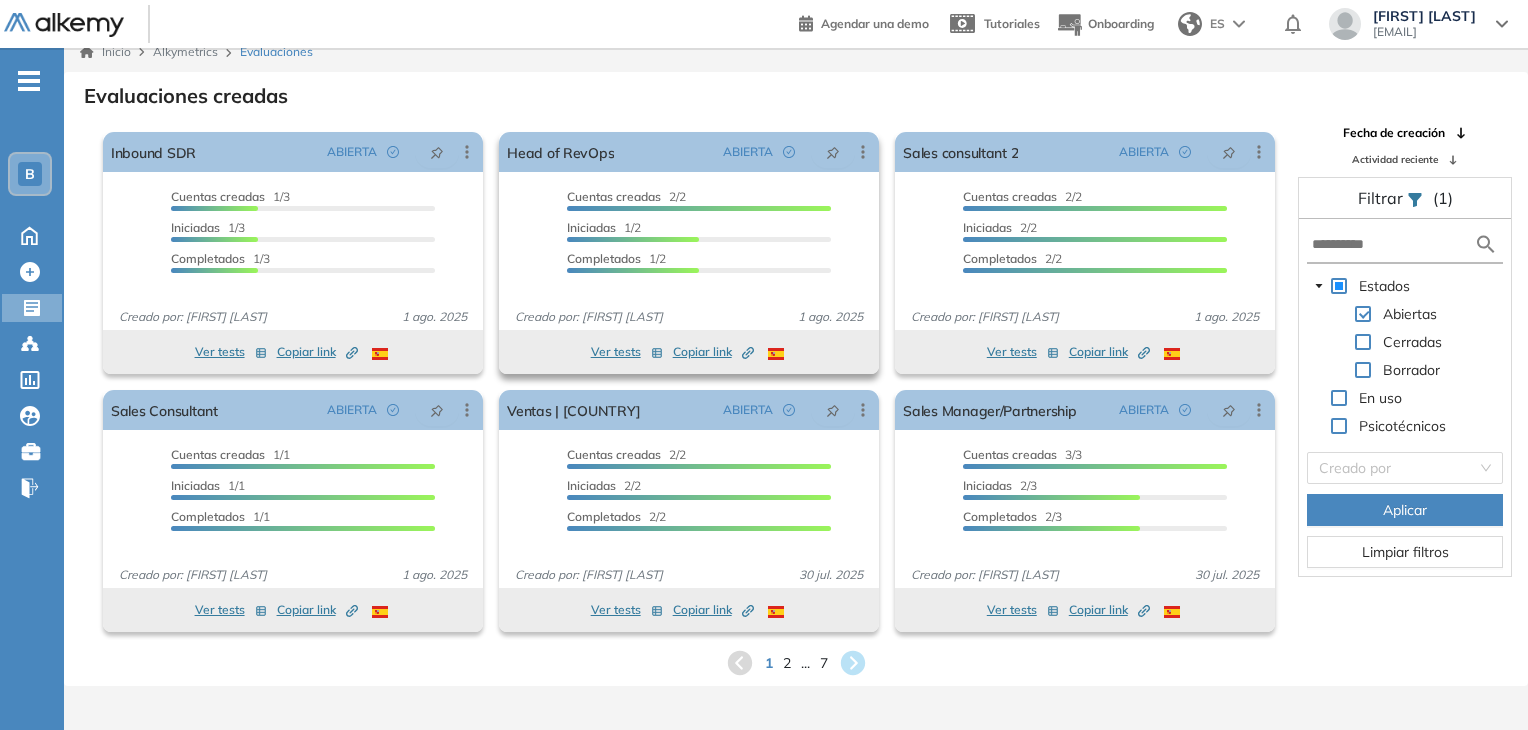 scroll, scrollTop: 0, scrollLeft: 0, axis: both 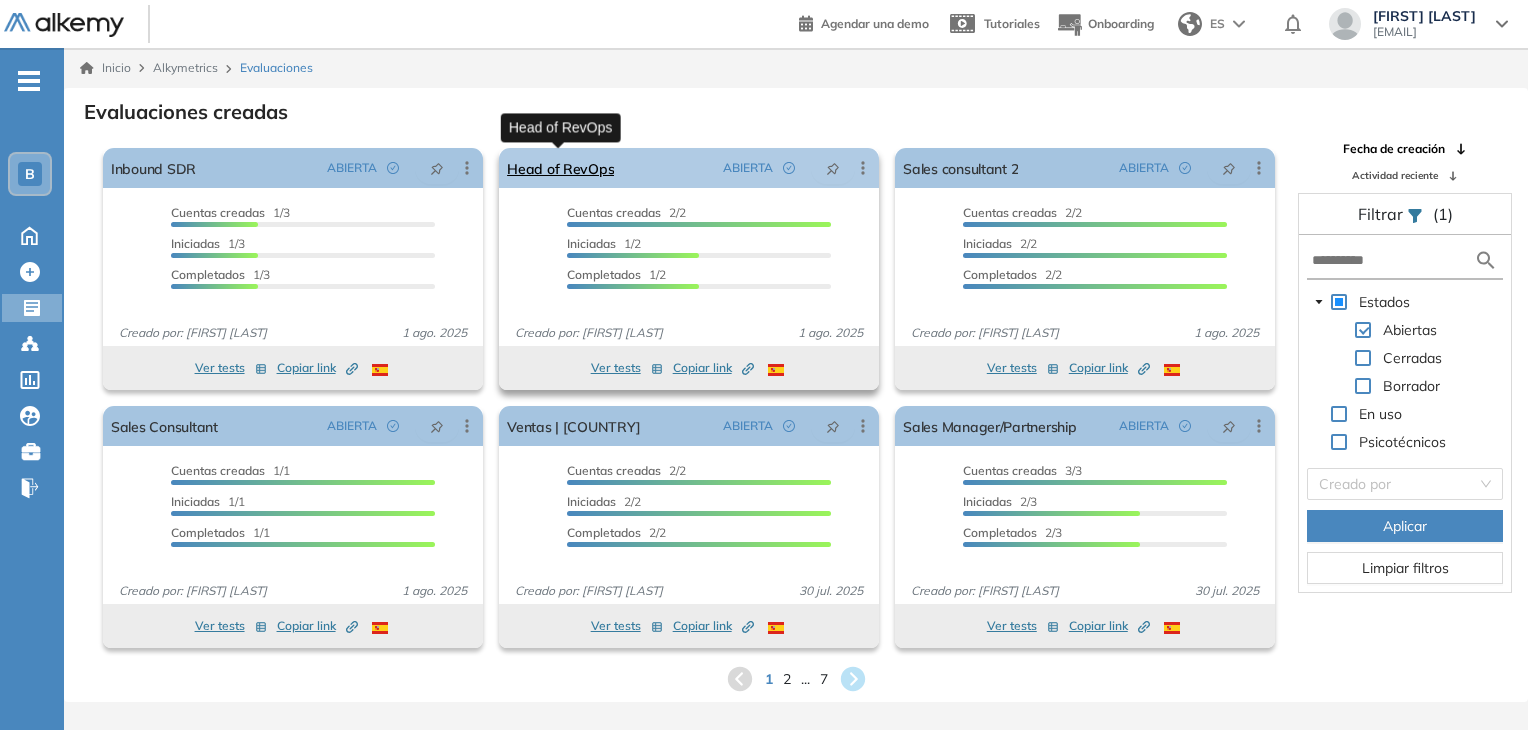 click on "Head of RevOps" at bounding box center (560, 168) 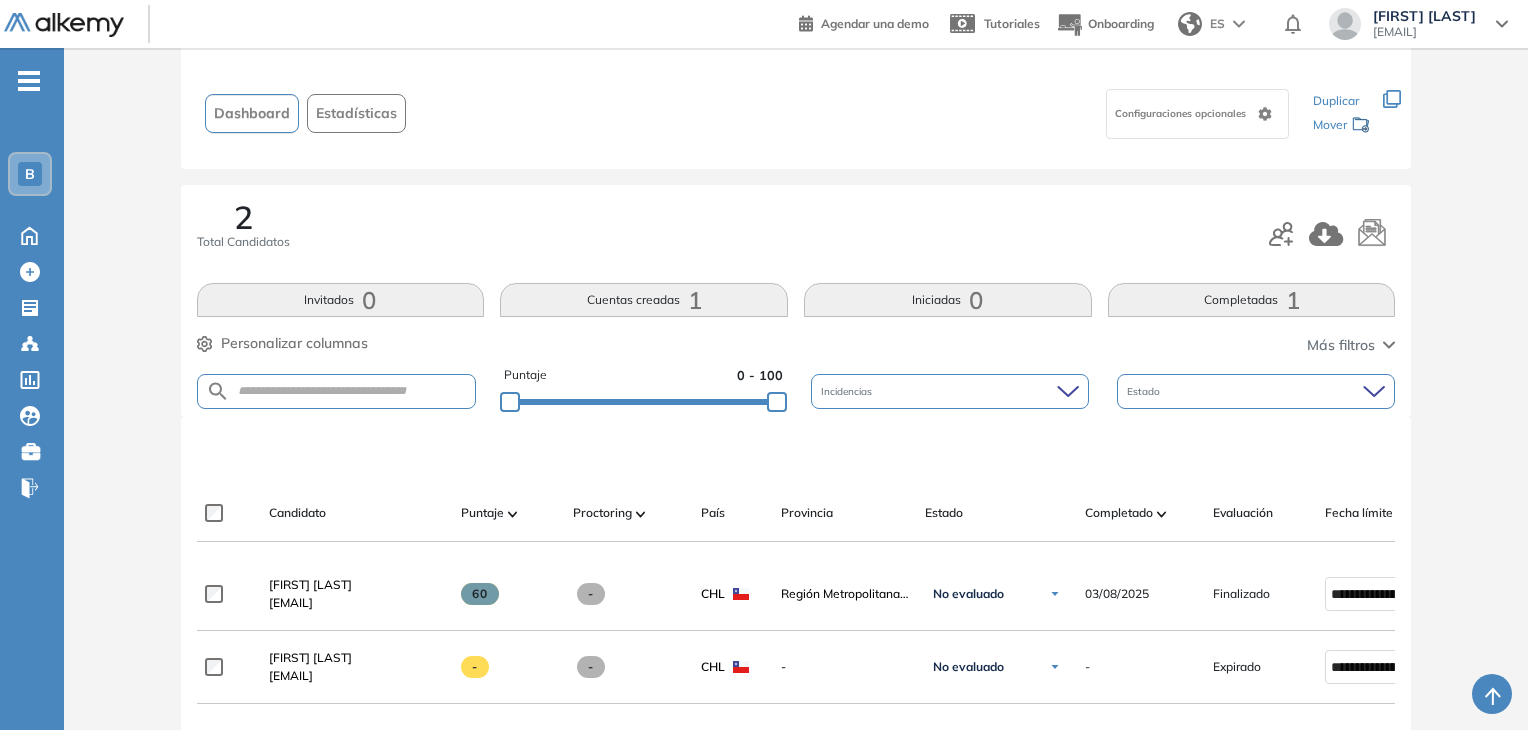 scroll, scrollTop: 300, scrollLeft: 0, axis: vertical 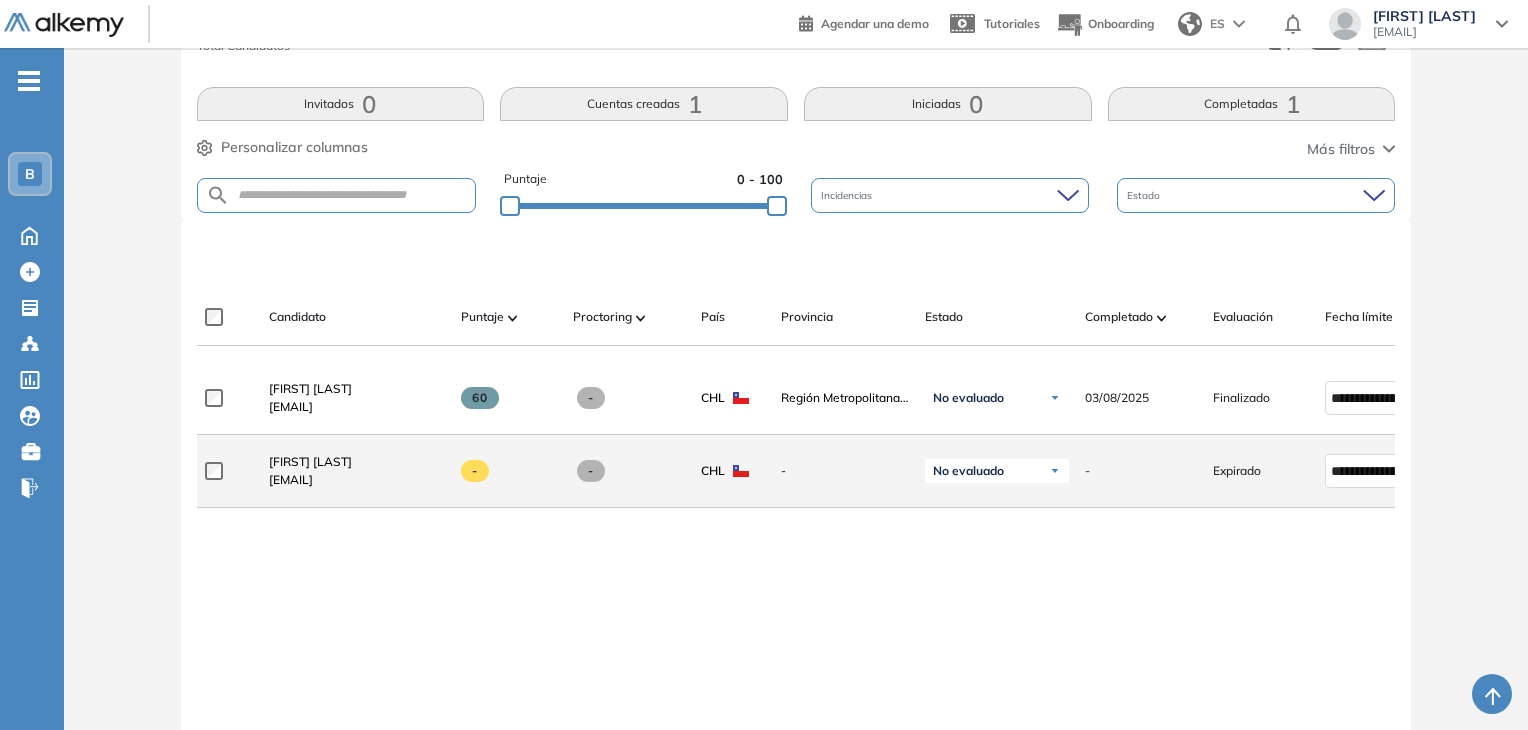 click at bounding box center [1055, 471] 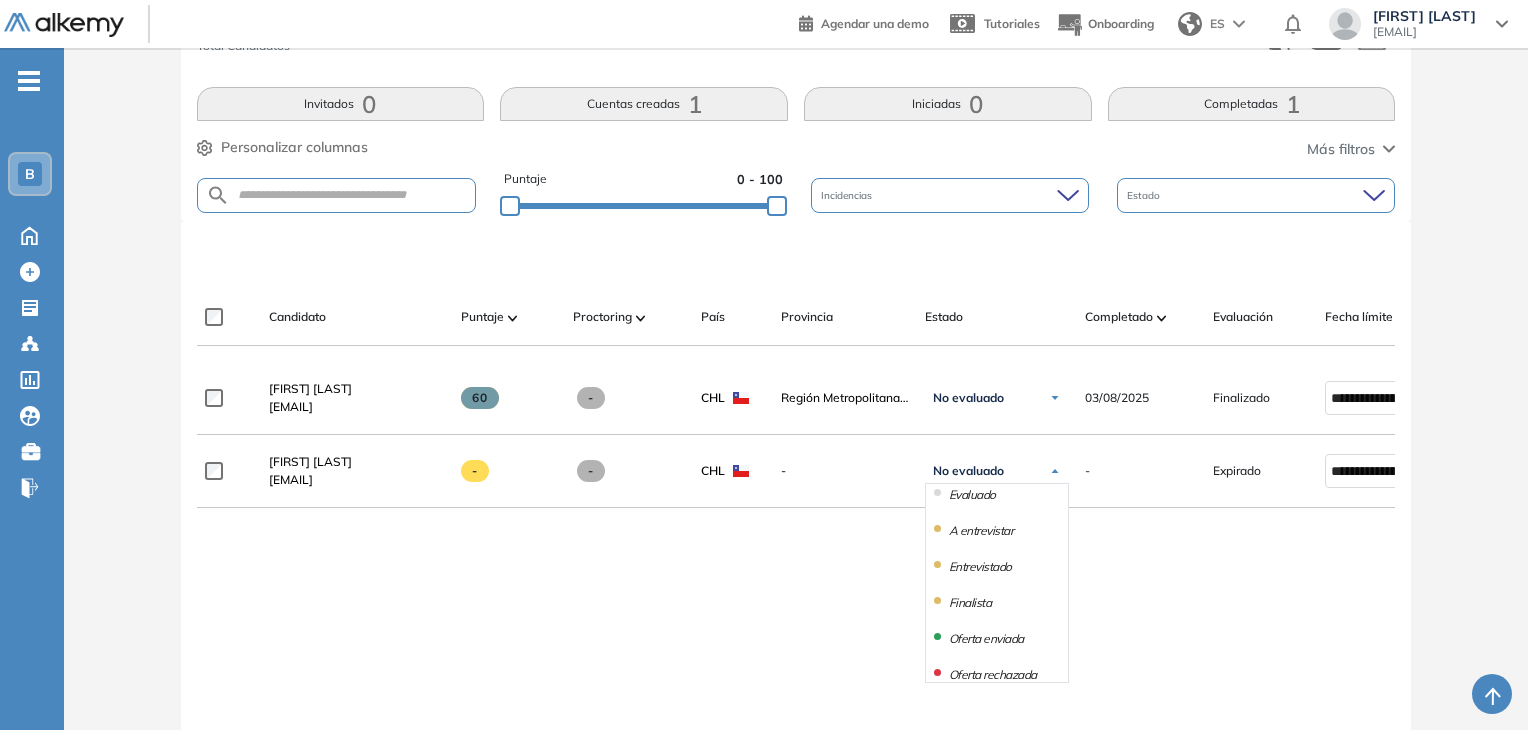 scroll, scrollTop: 100, scrollLeft: 0, axis: vertical 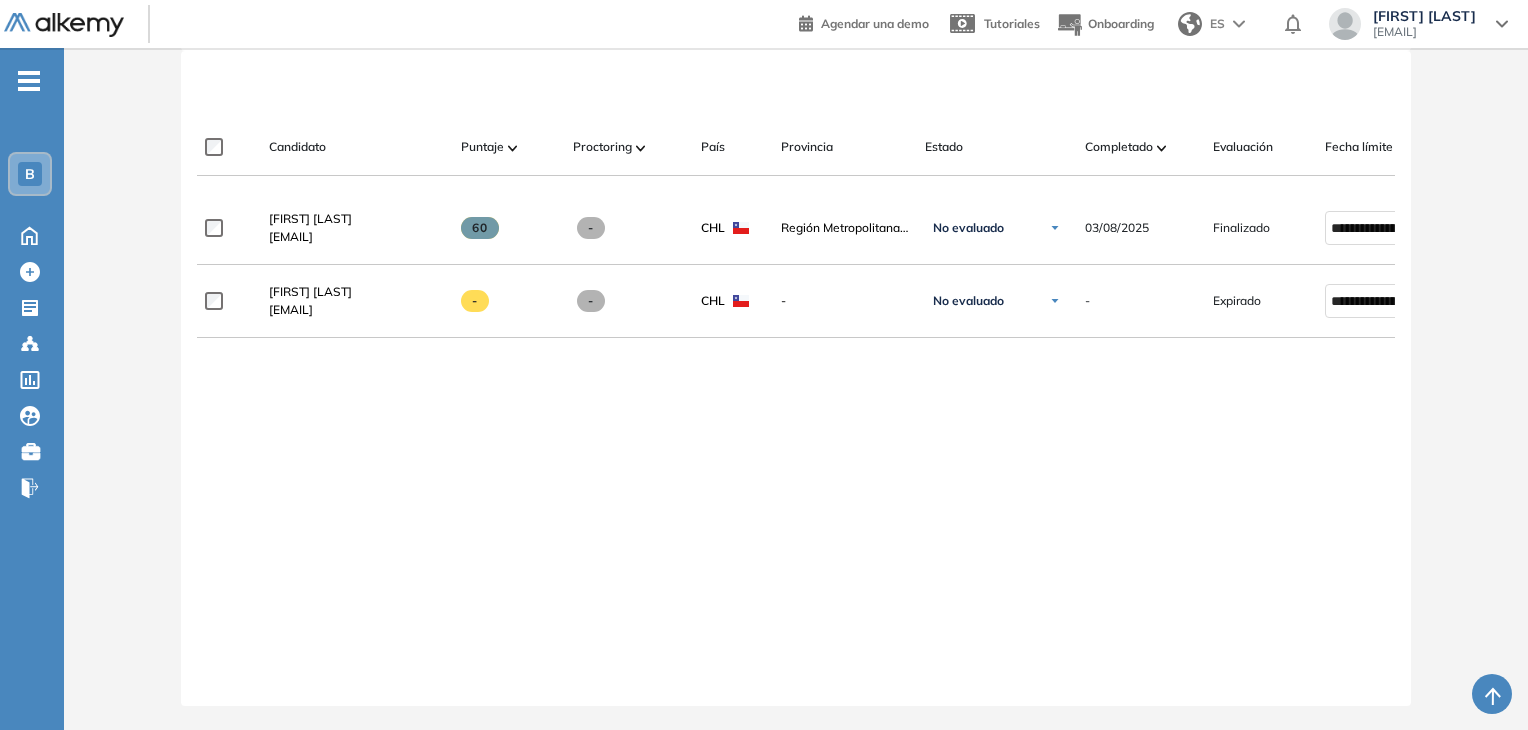 click on "**********" at bounding box center [796, 433] 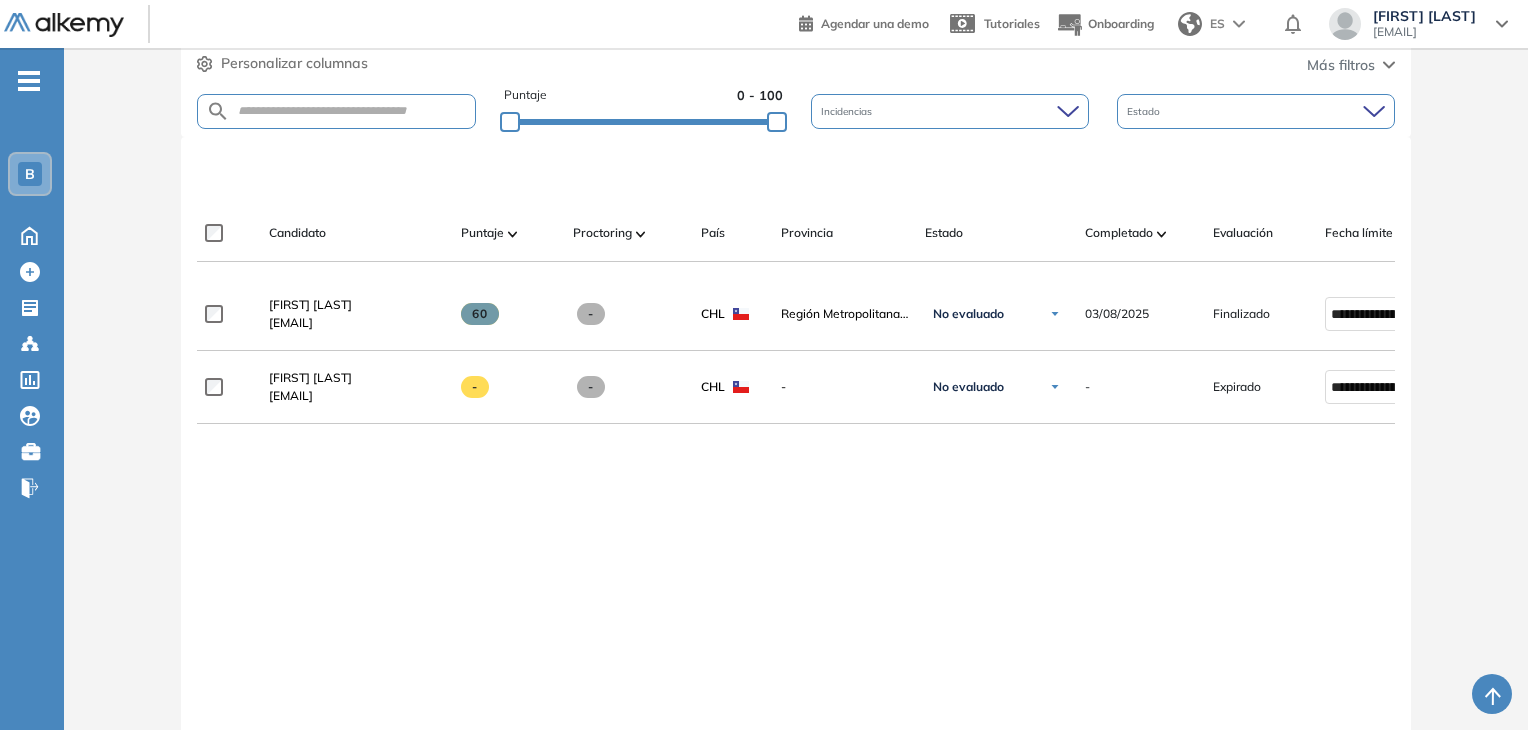 scroll, scrollTop: 484, scrollLeft: 0, axis: vertical 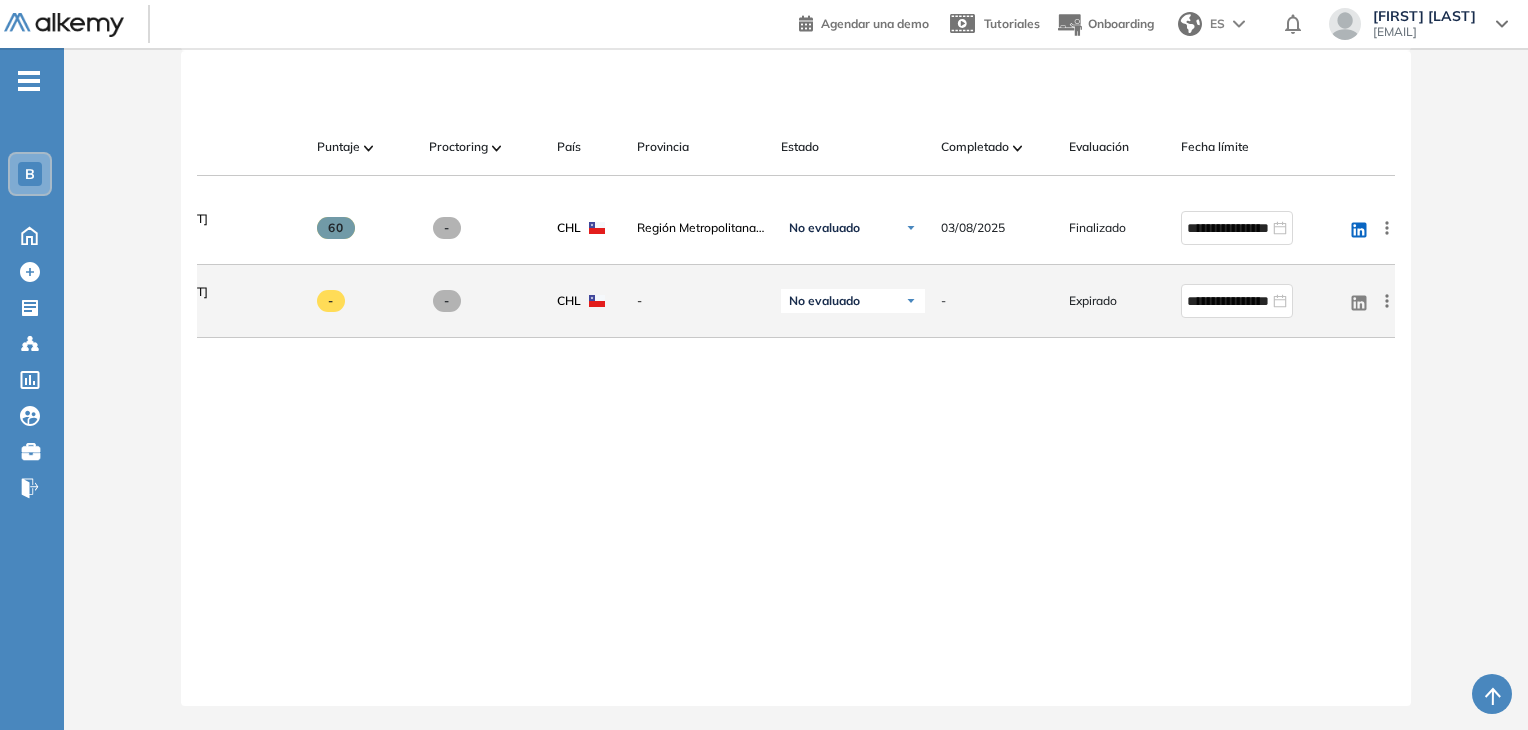 click 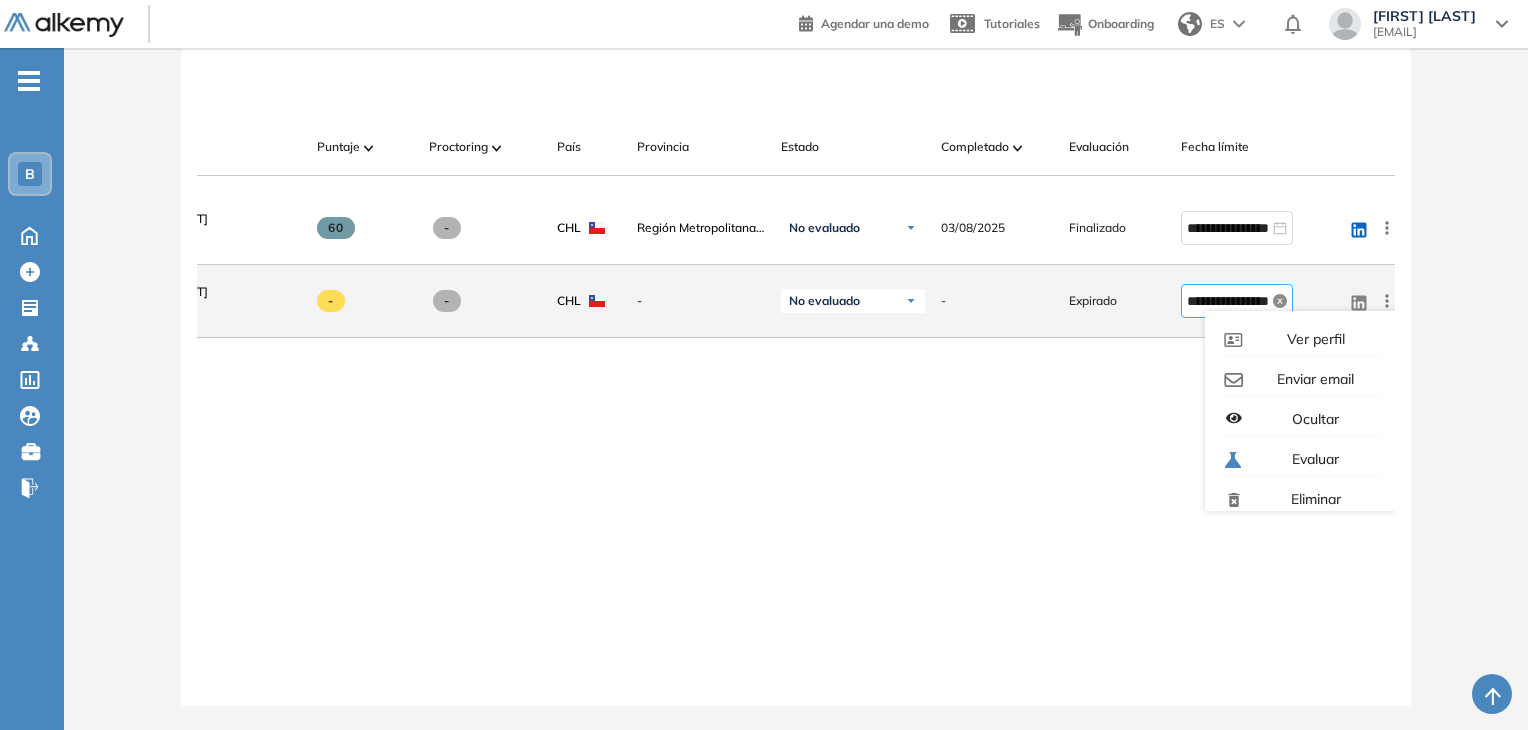 click 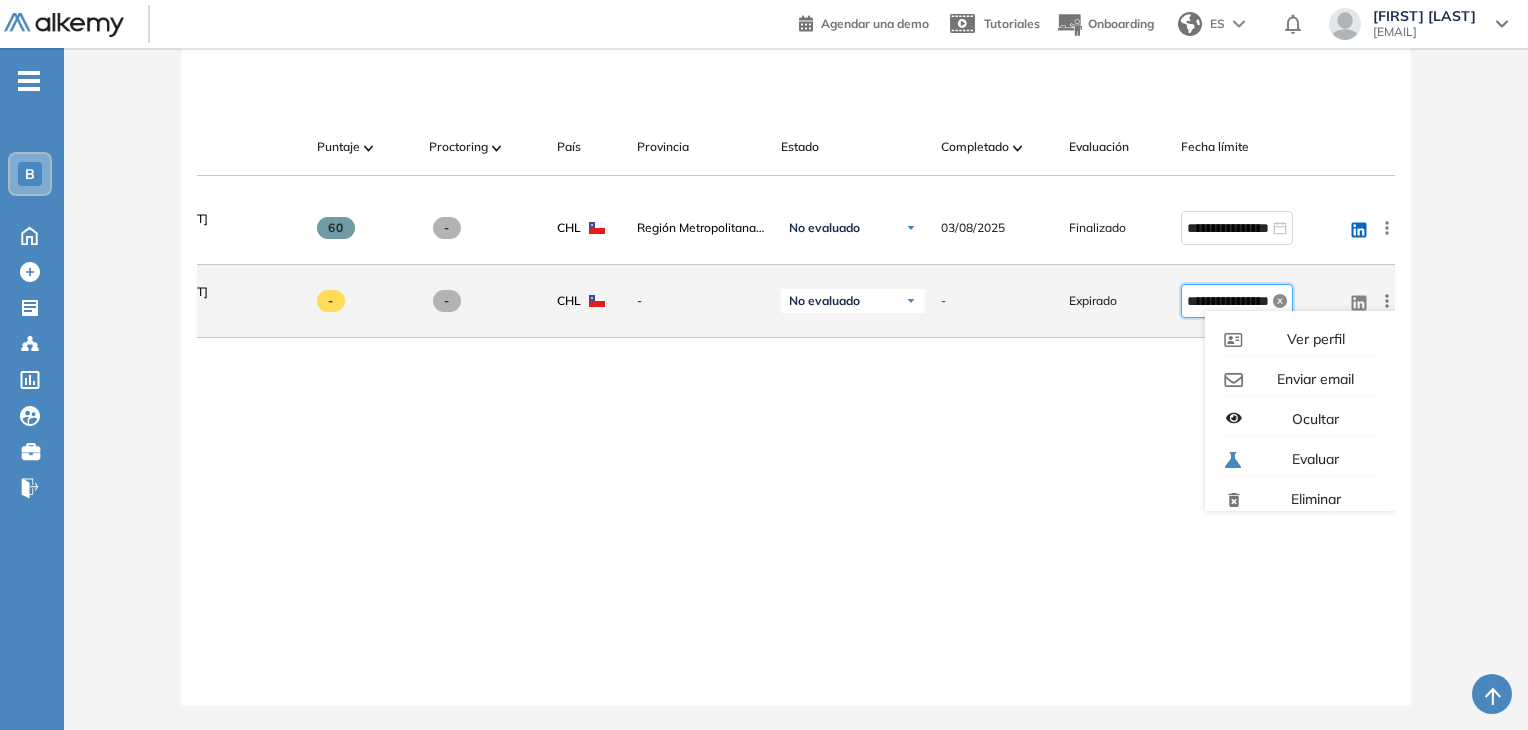 scroll, scrollTop: 0, scrollLeft: 37, axis: horizontal 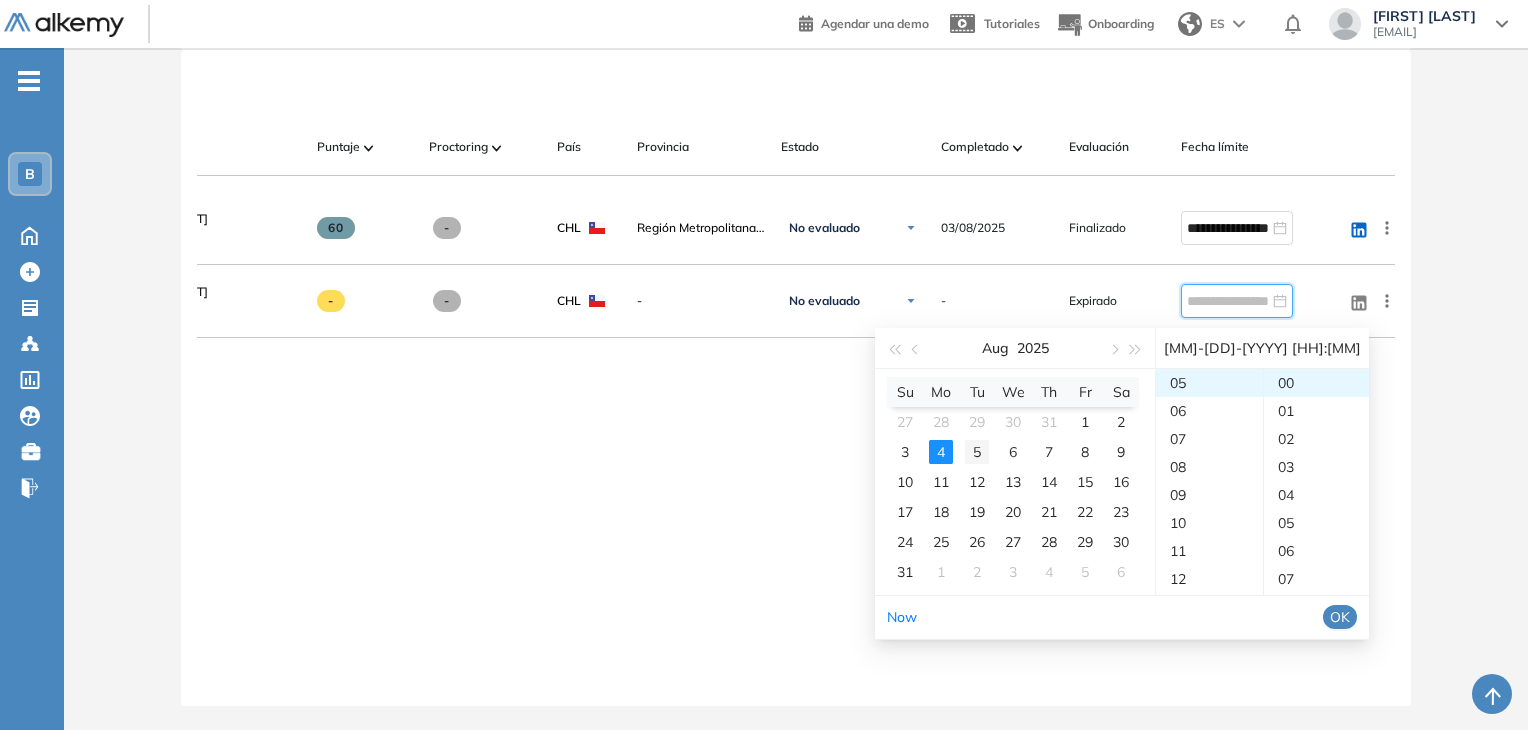 click on "5" at bounding box center [977, 452] 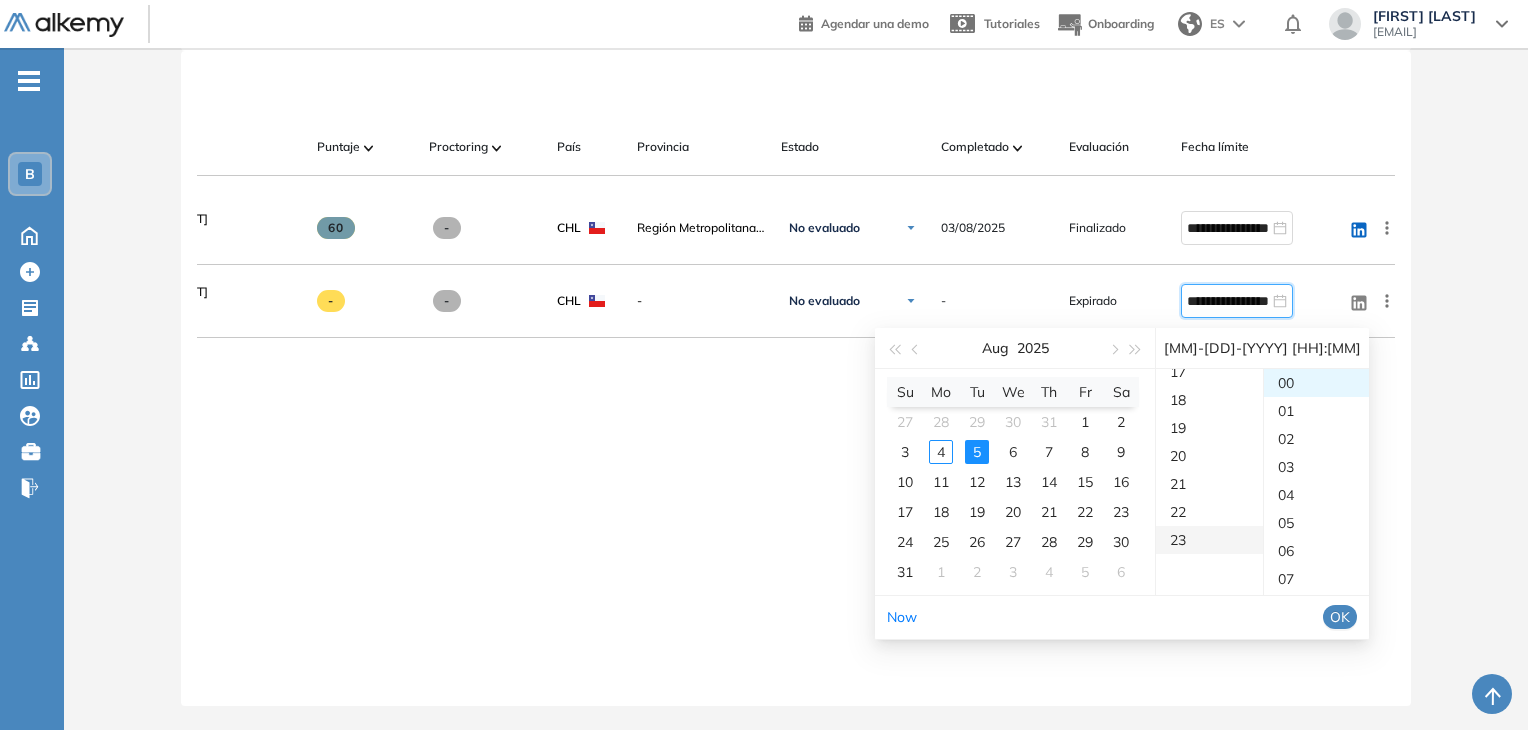 scroll, scrollTop: 440, scrollLeft: 0, axis: vertical 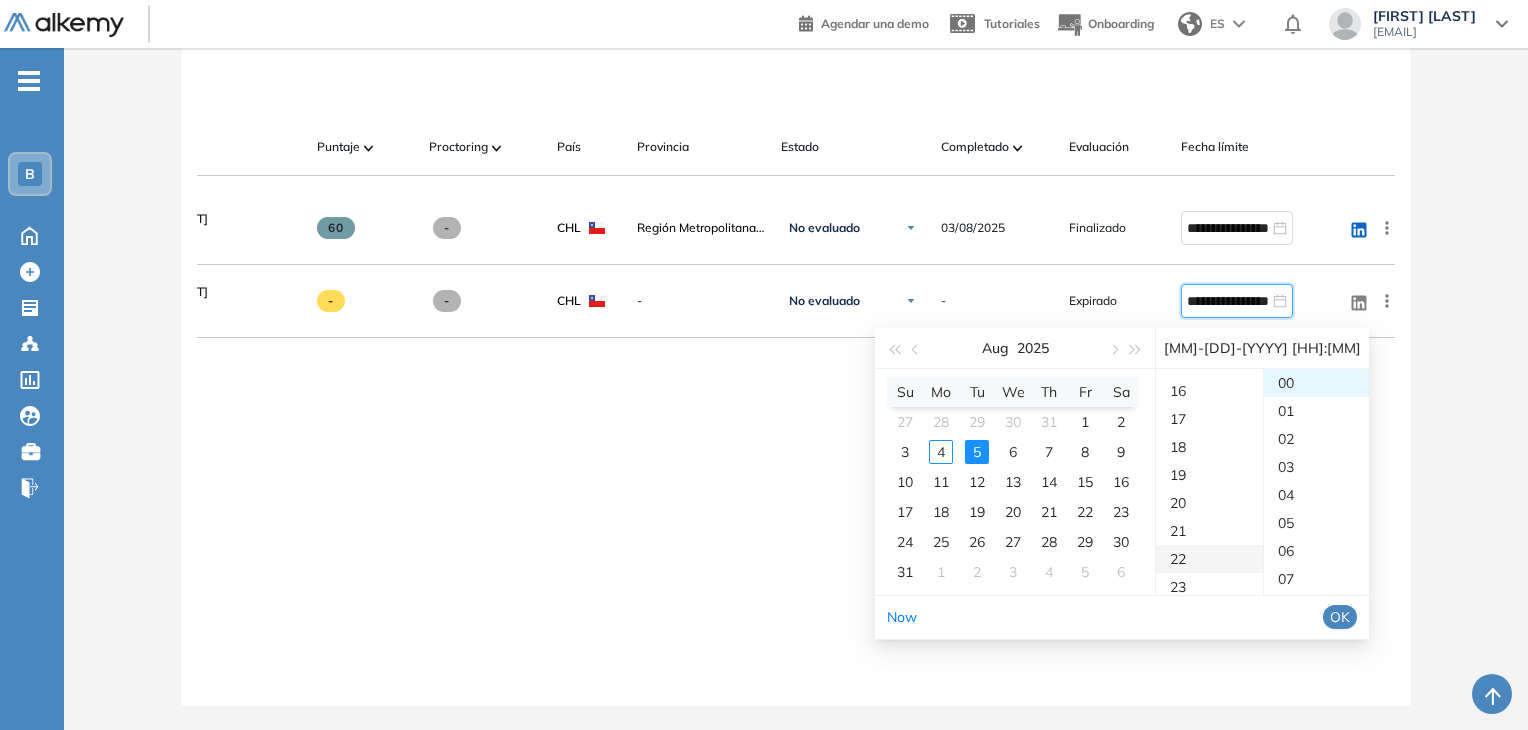 click on "22" at bounding box center (1209, 559) 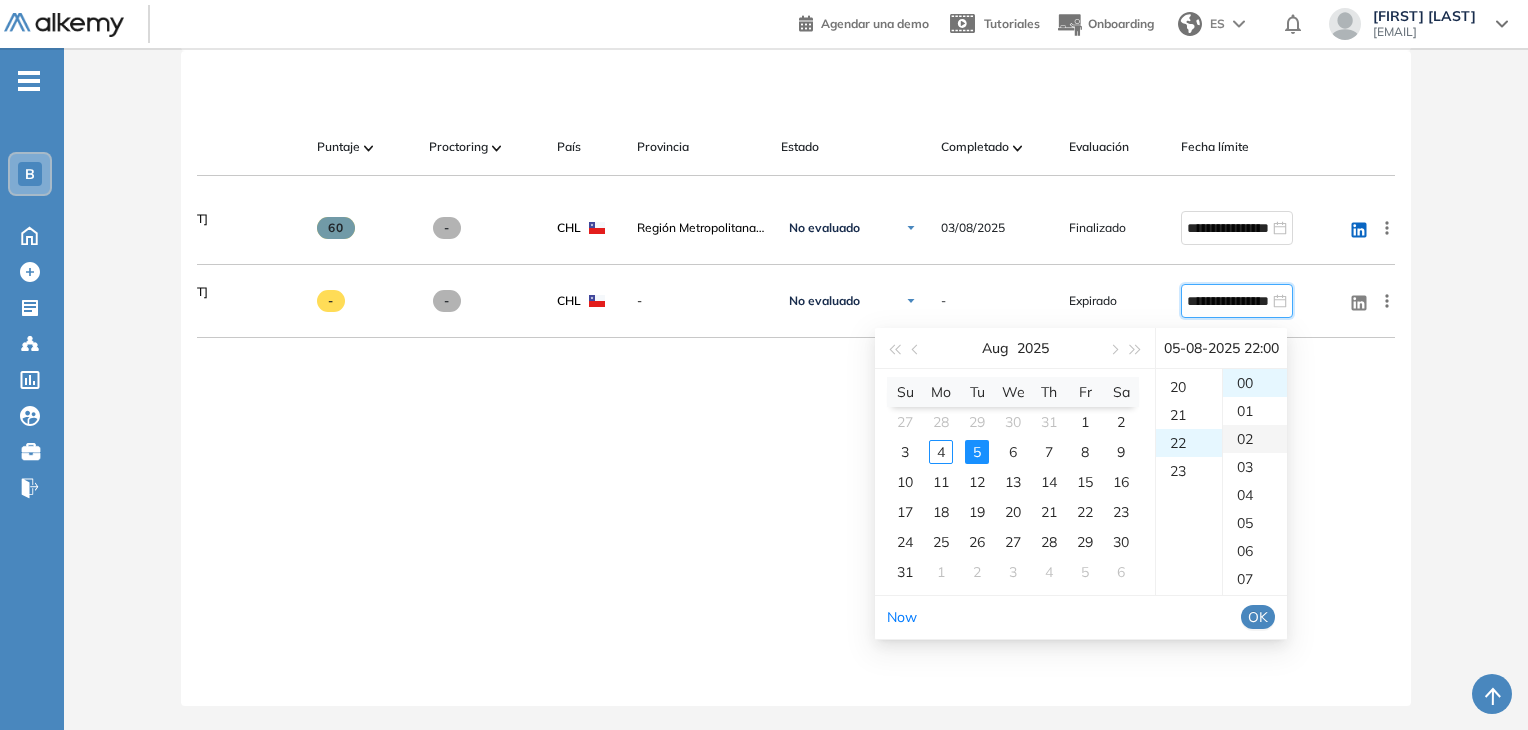 scroll, scrollTop: 616, scrollLeft: 0, axis: vertical 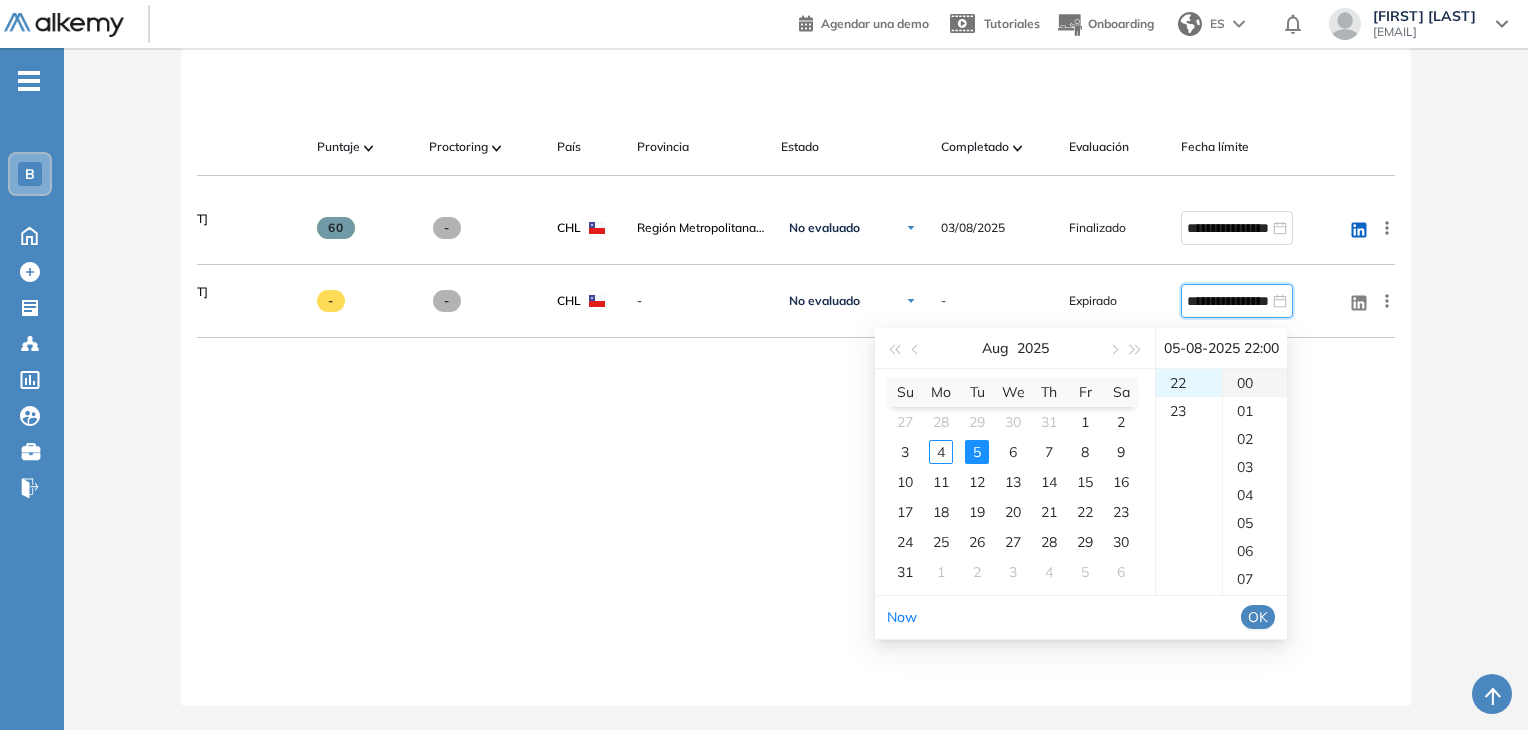 click on "00" at bounding box center (1255, 383) 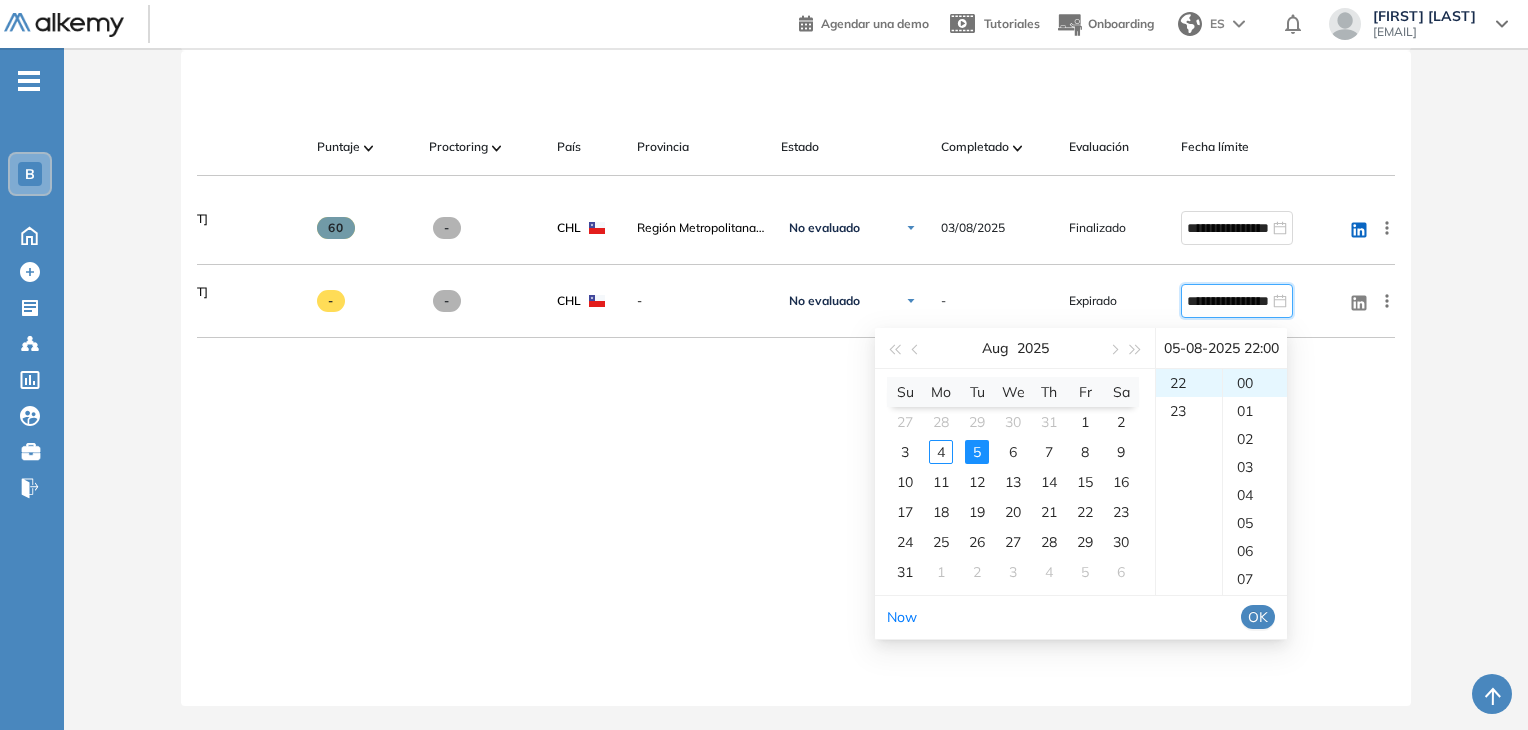 click on "OK" at bounding box center (1258, 617) 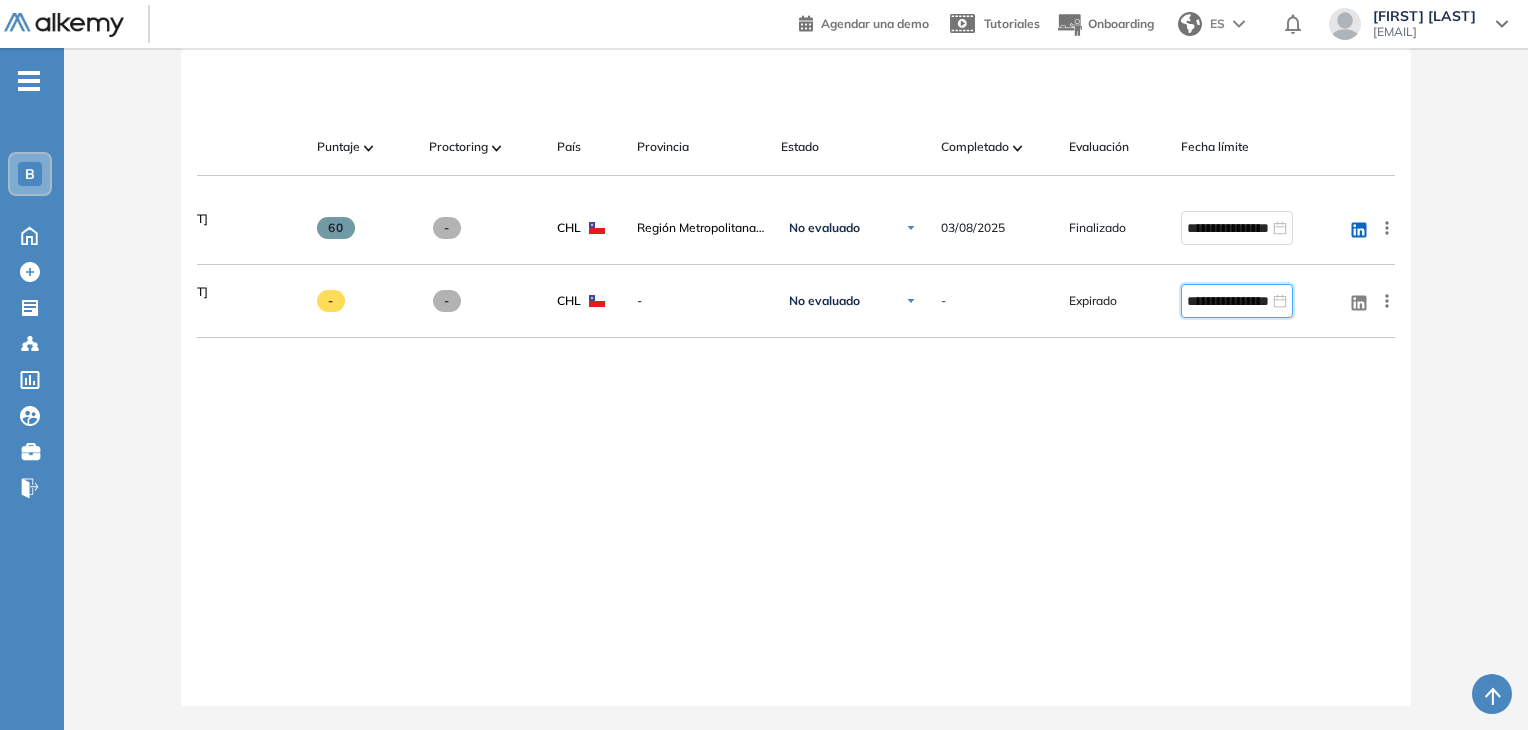 type on "**********" 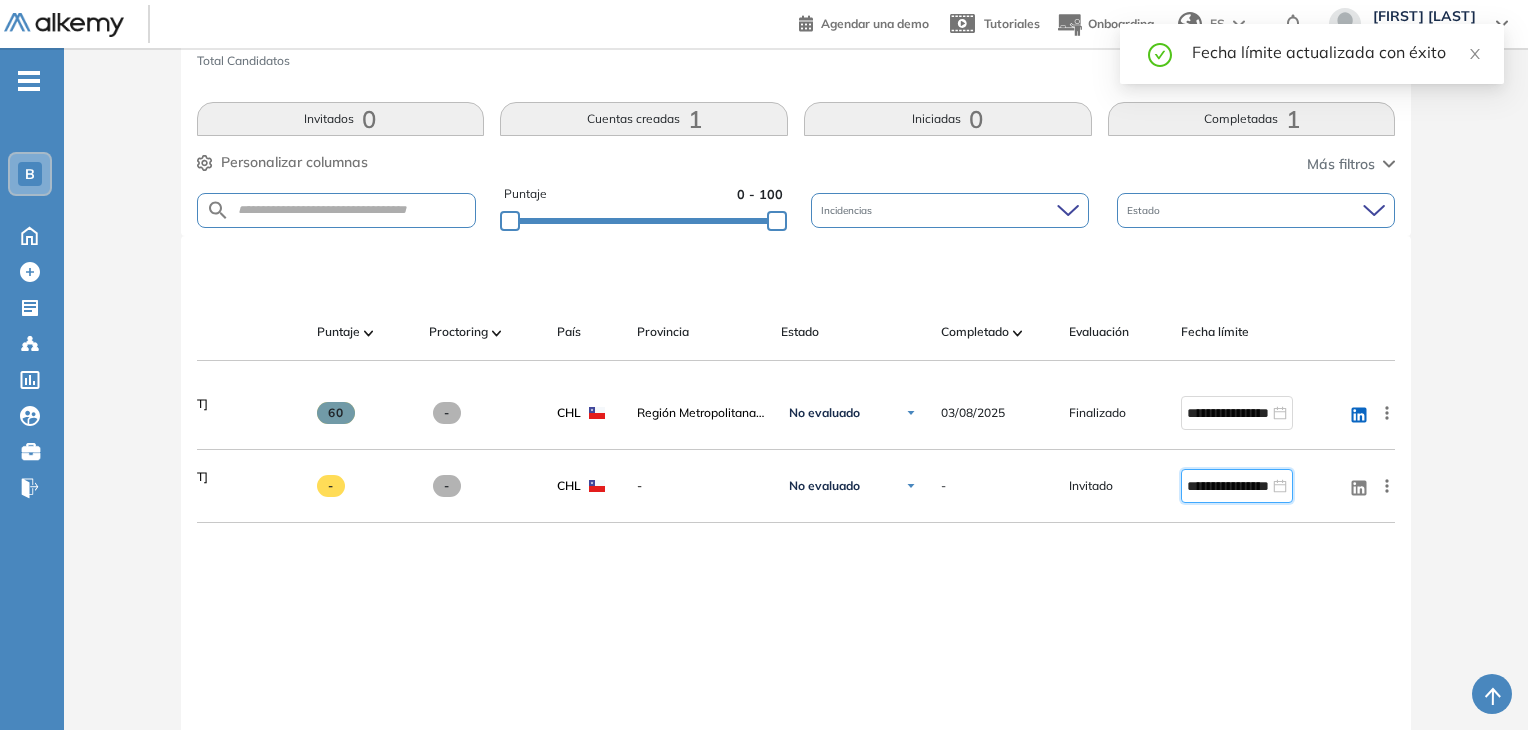 scroll, scrollTop: 184, scrollLeft: 0, axis: vertical 